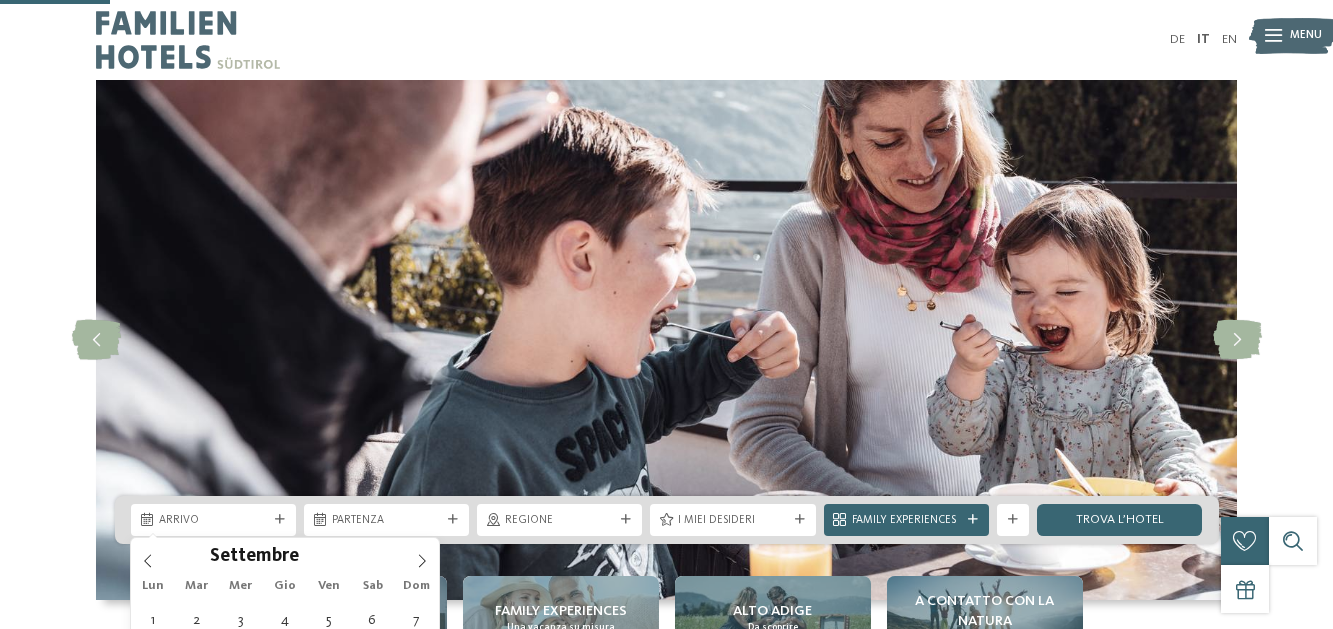scroll, scrollTop: 400, scrollLeft: 0, axis: vertical 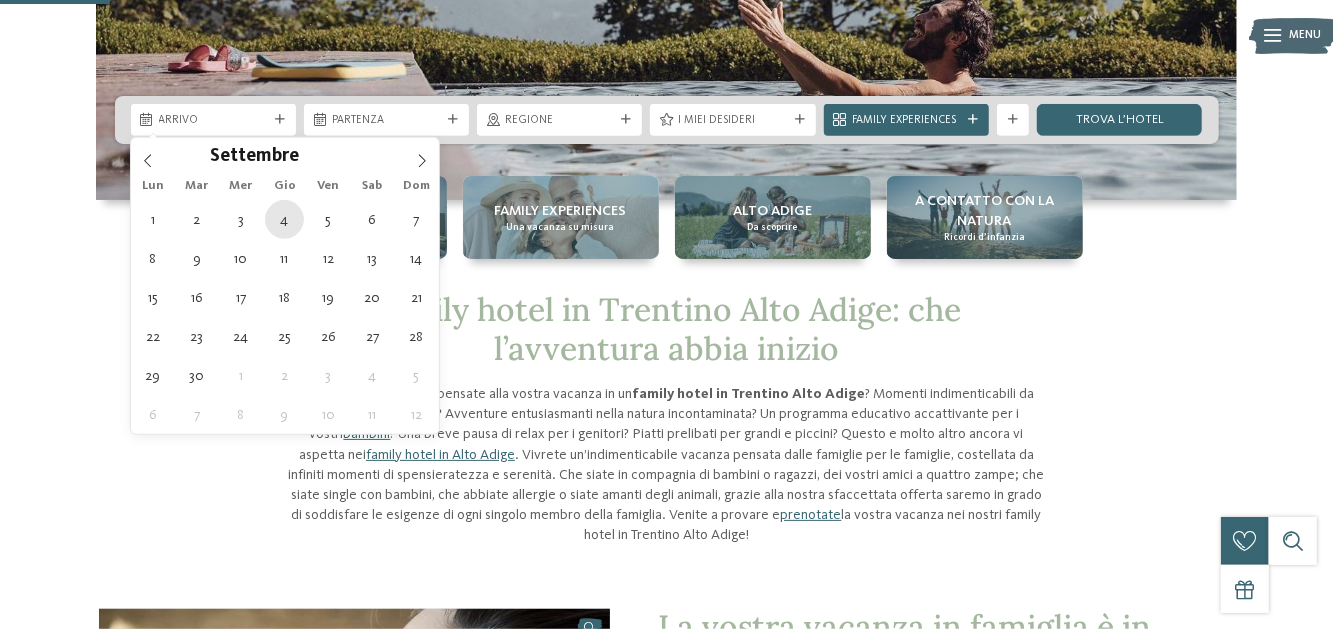 type on "04.09.2025" 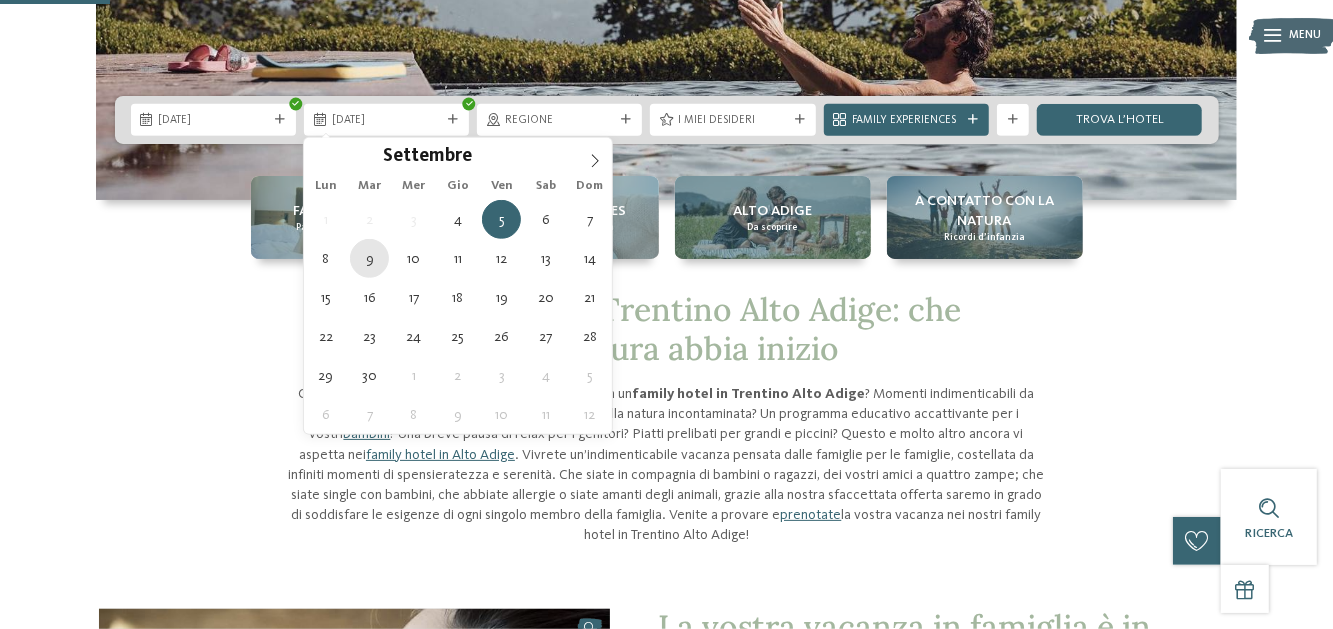 type on "09.09.2025" 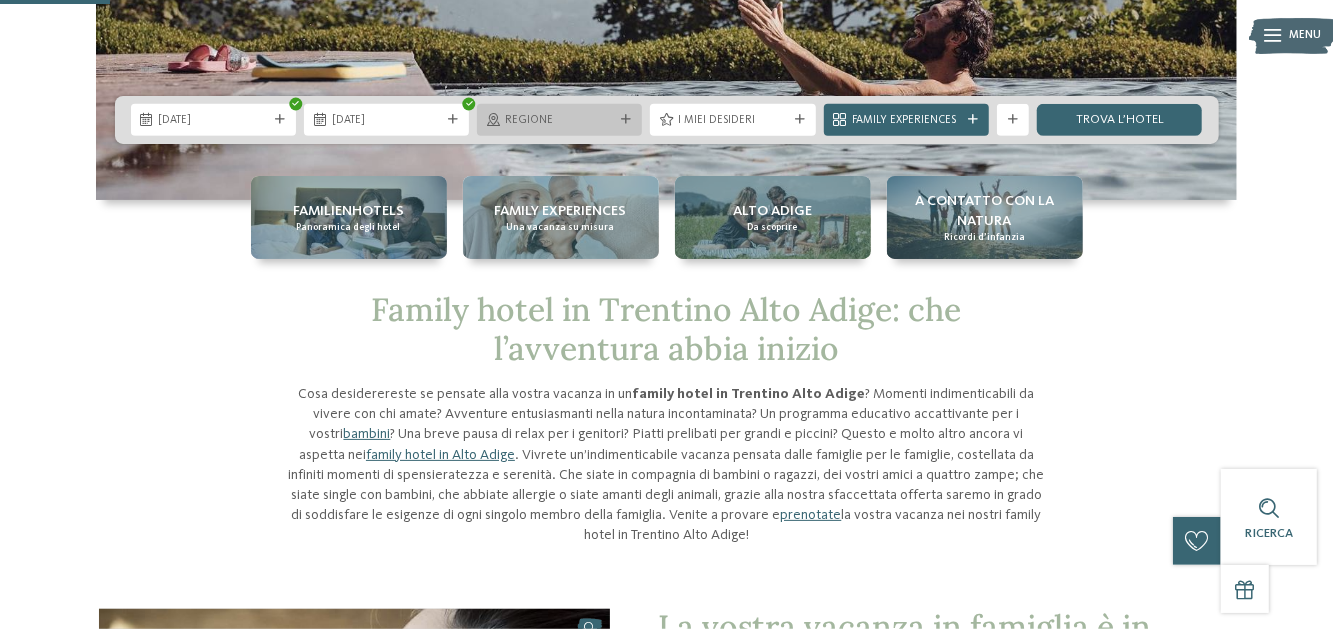 click at bounding box center (626, 120) 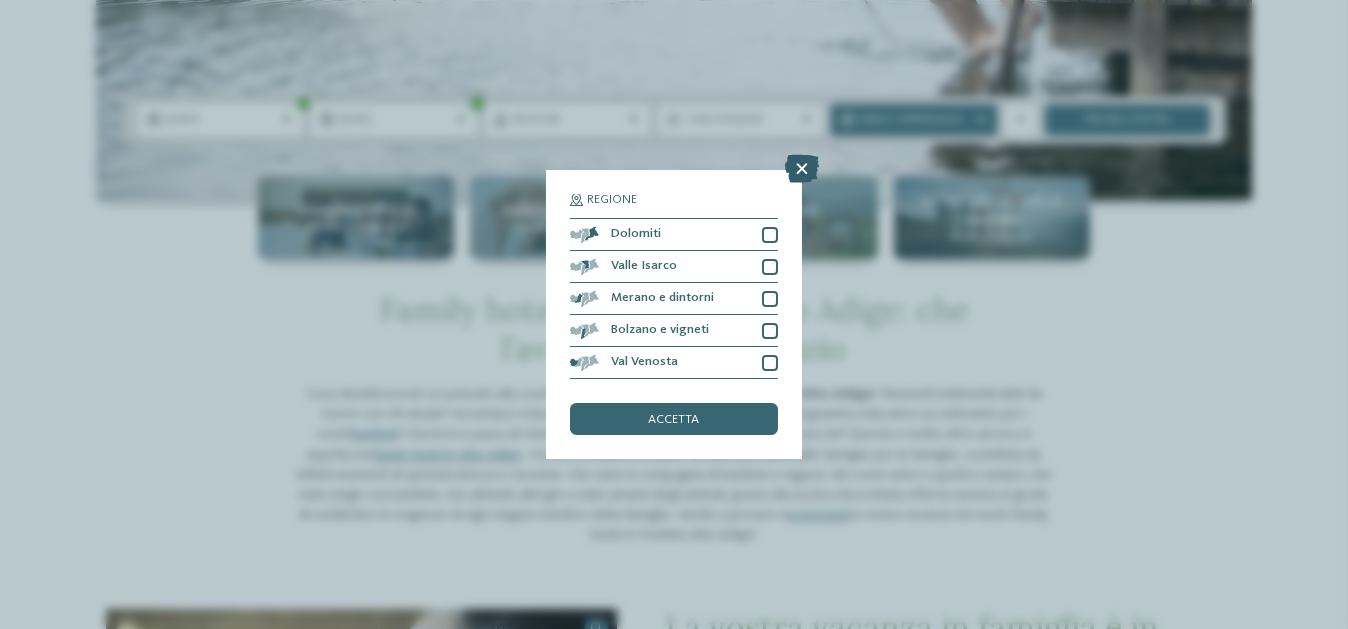 click at bounding box center [802, 169] 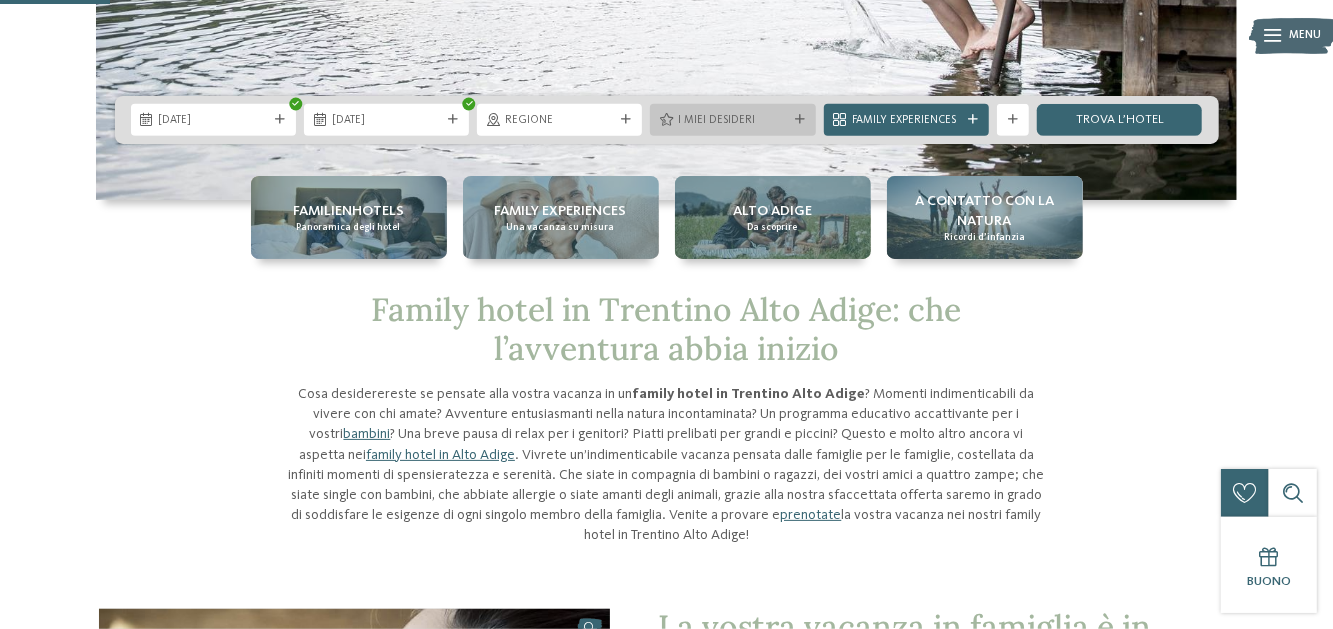 click at bounding box center (800, 120) 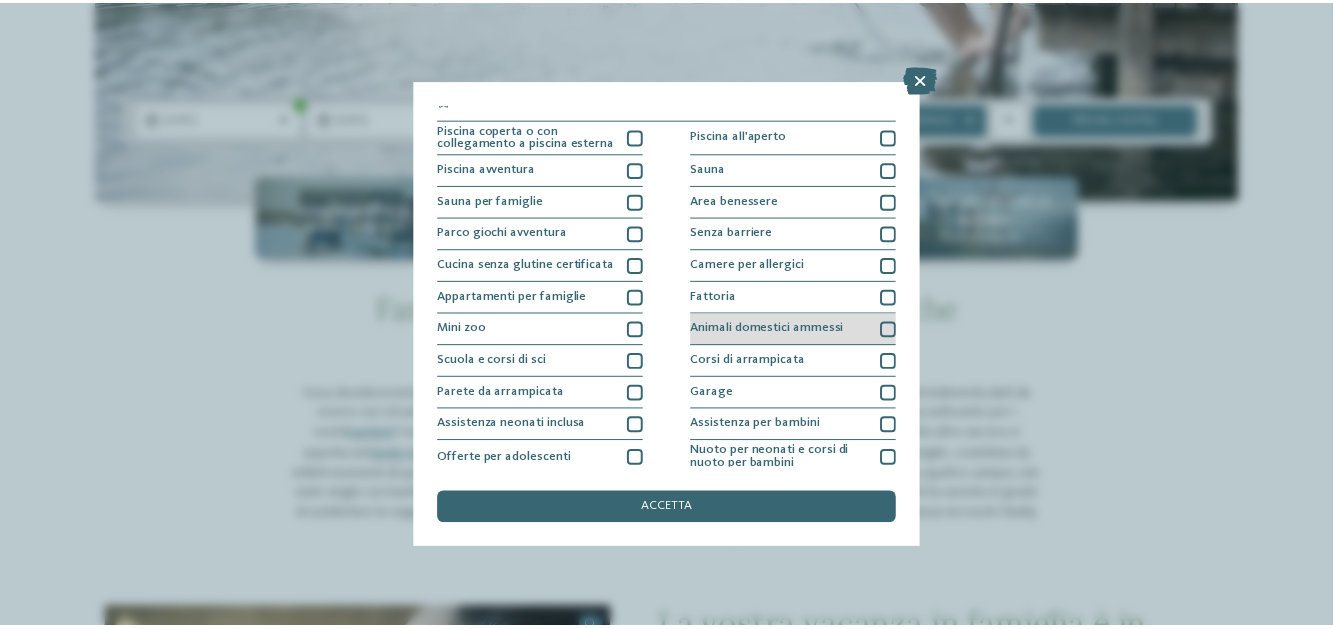 scroll, scrollTop: 0, scrollLeft: 0, axis: both 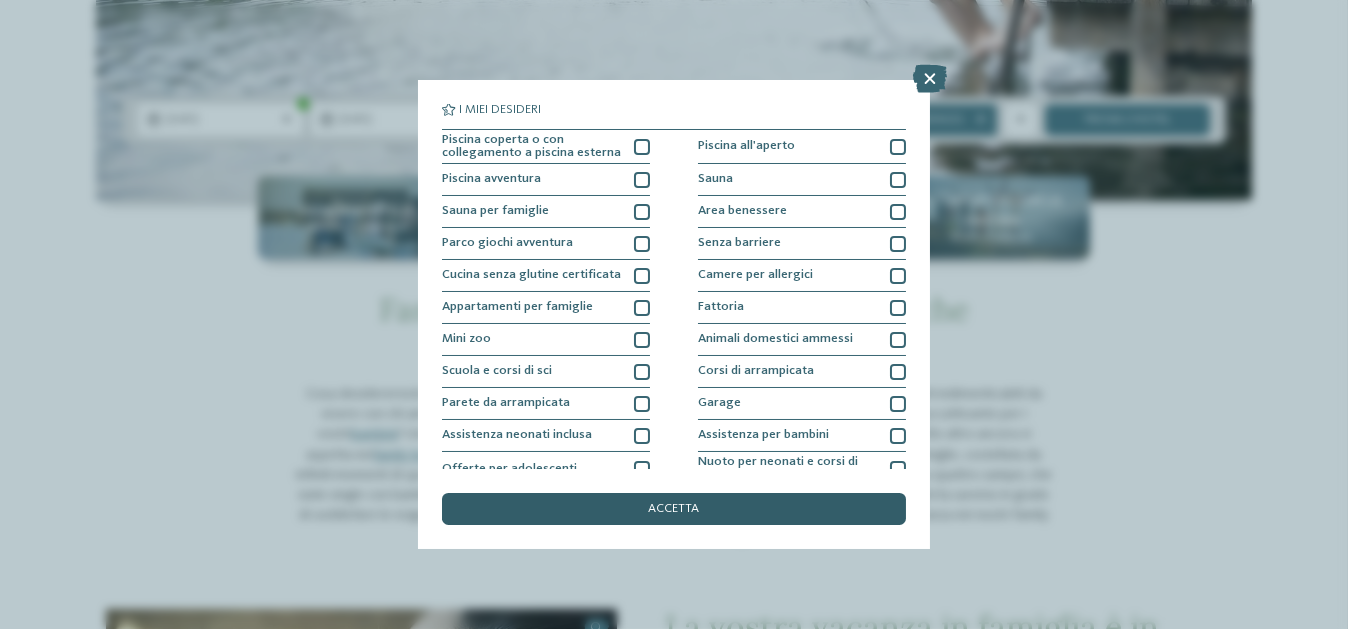click on "accetta" at bounding box center [674, 509] 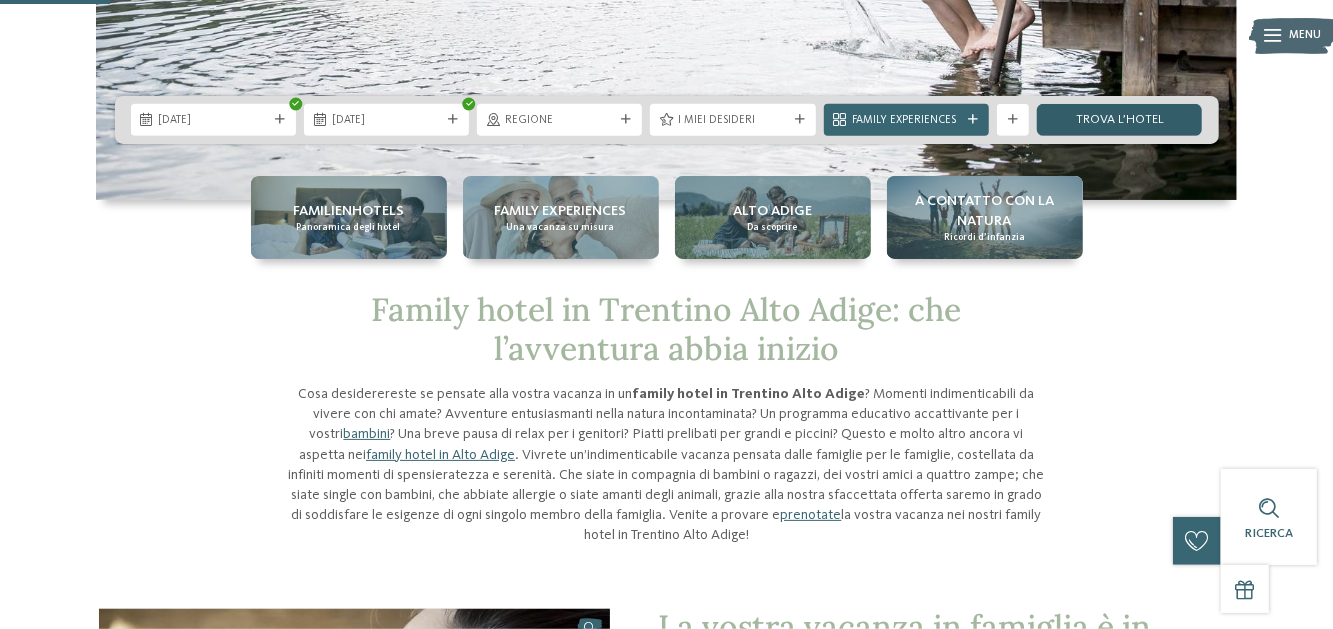 click on "trova l’hotel" at bounding box center (1119, 120) 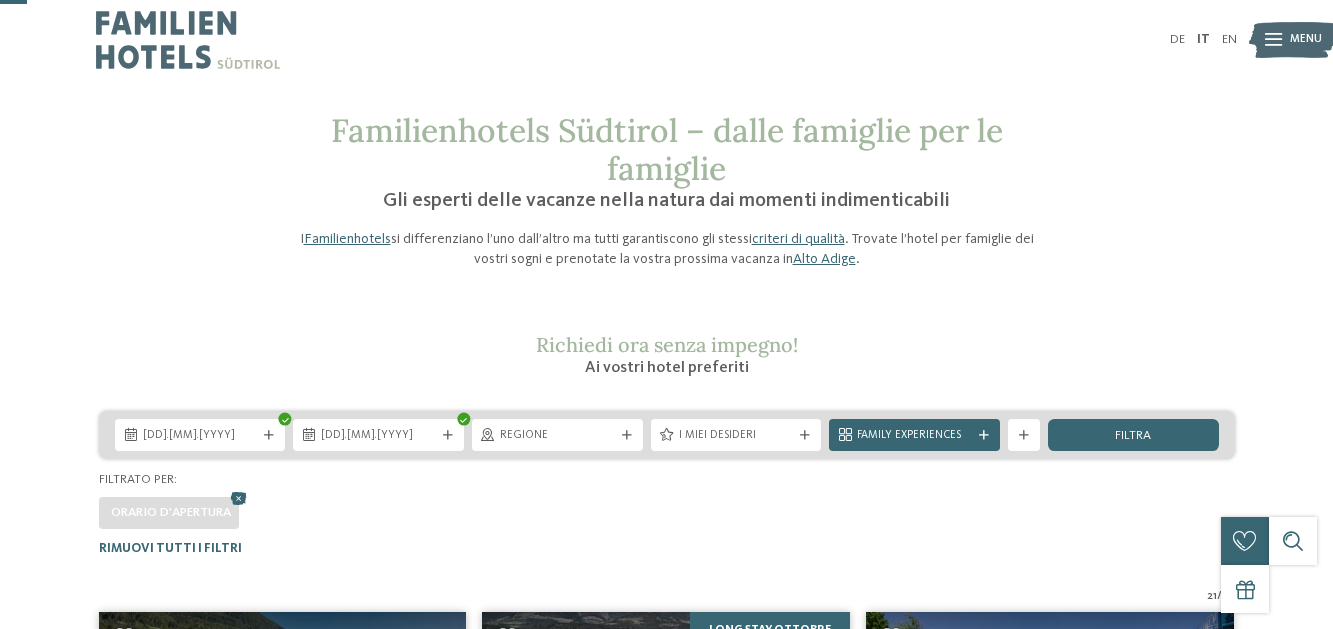 scroll, scrollTop: 94, scrollLeft: 0, axis: vertical 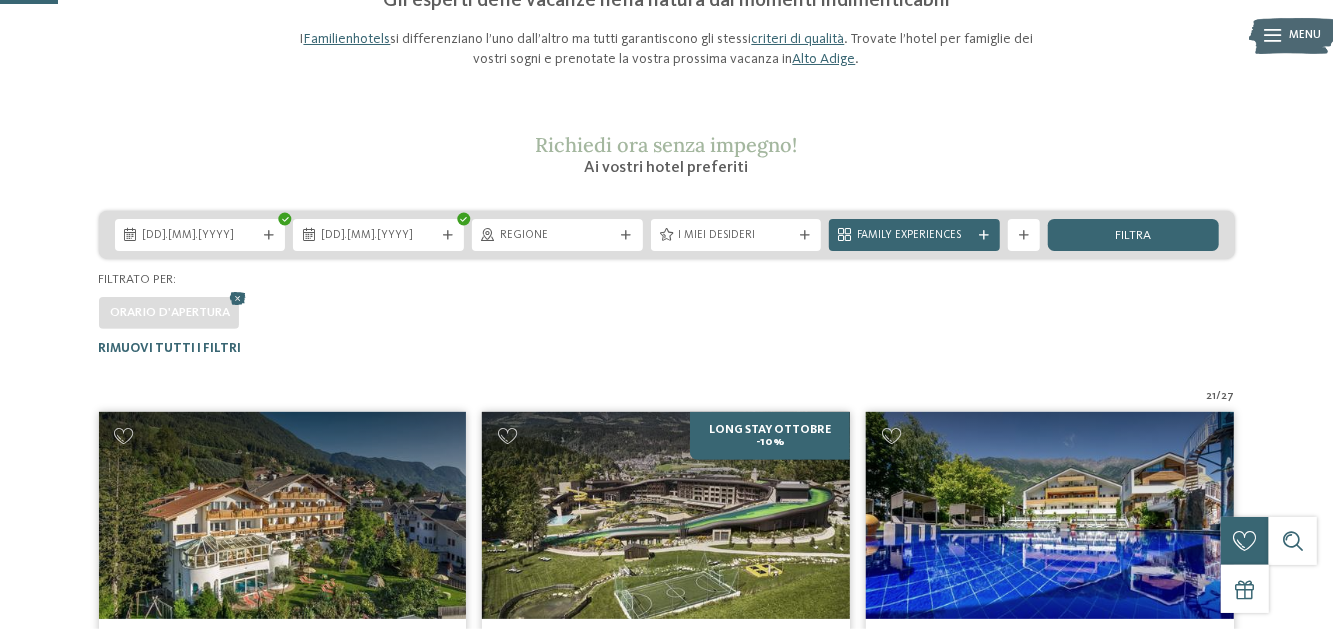 click on "Familienhotels Südtirol – dalle famiglie per le famiglie
Gli esperti delle vacanze nella natura dai momenti indimenticabili
I  Familienhotels  si differenziano l’uno dall’altro ma tutti garantiscono gli stessi  criteri di qualità . Trovate l’hotel per famiglie dei vostri sogni e prenotate la vostra prossima vacanza in  Alto Adige .
21 /" at bounding box center (666, 2032) 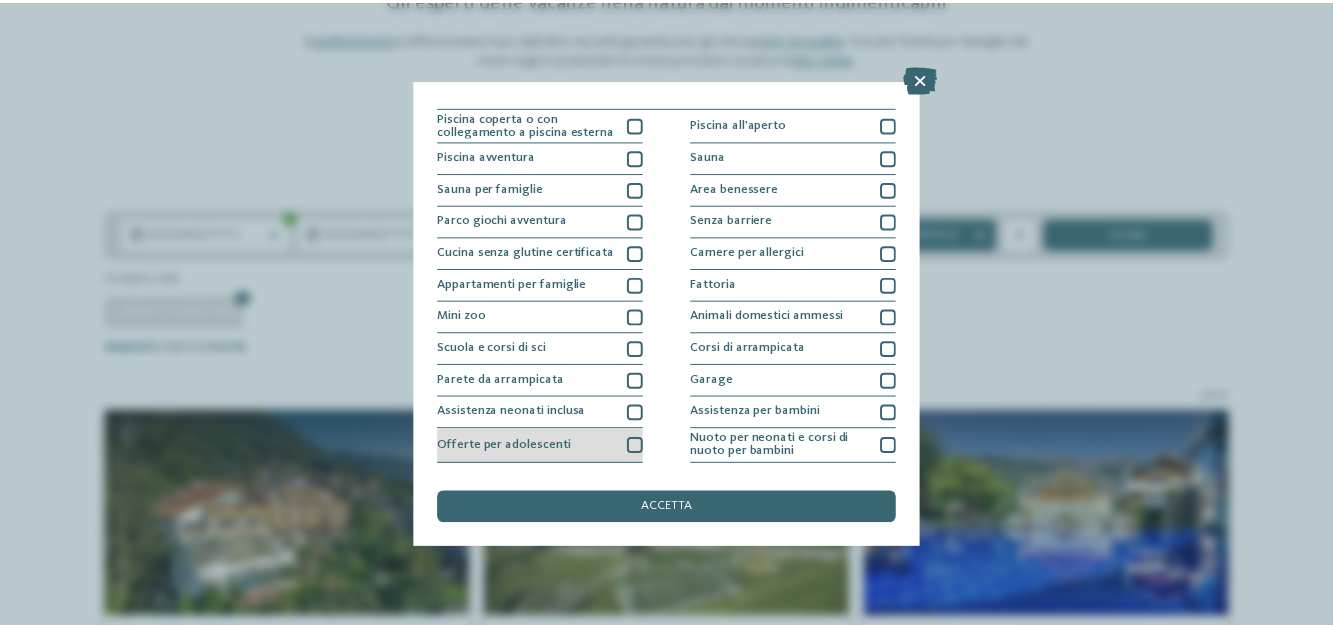 scroll, scrollTop: 0, scrollLeft: 0, axis: both 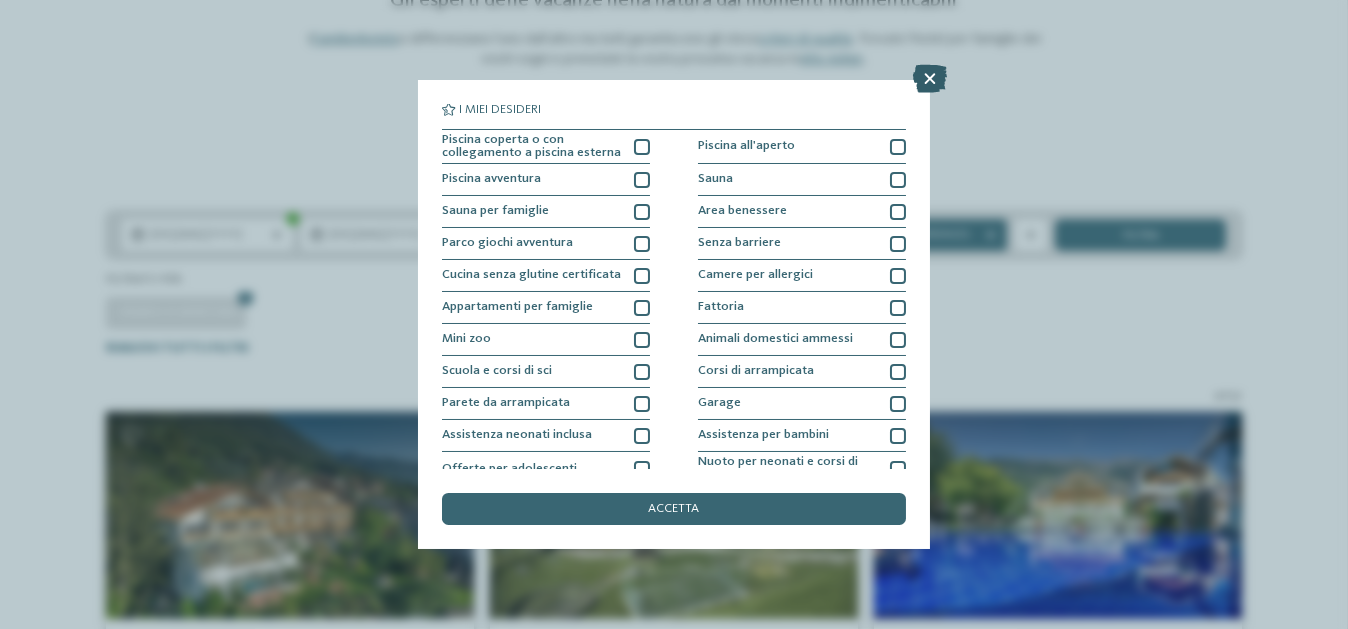 click at bounding box center [930, 79] 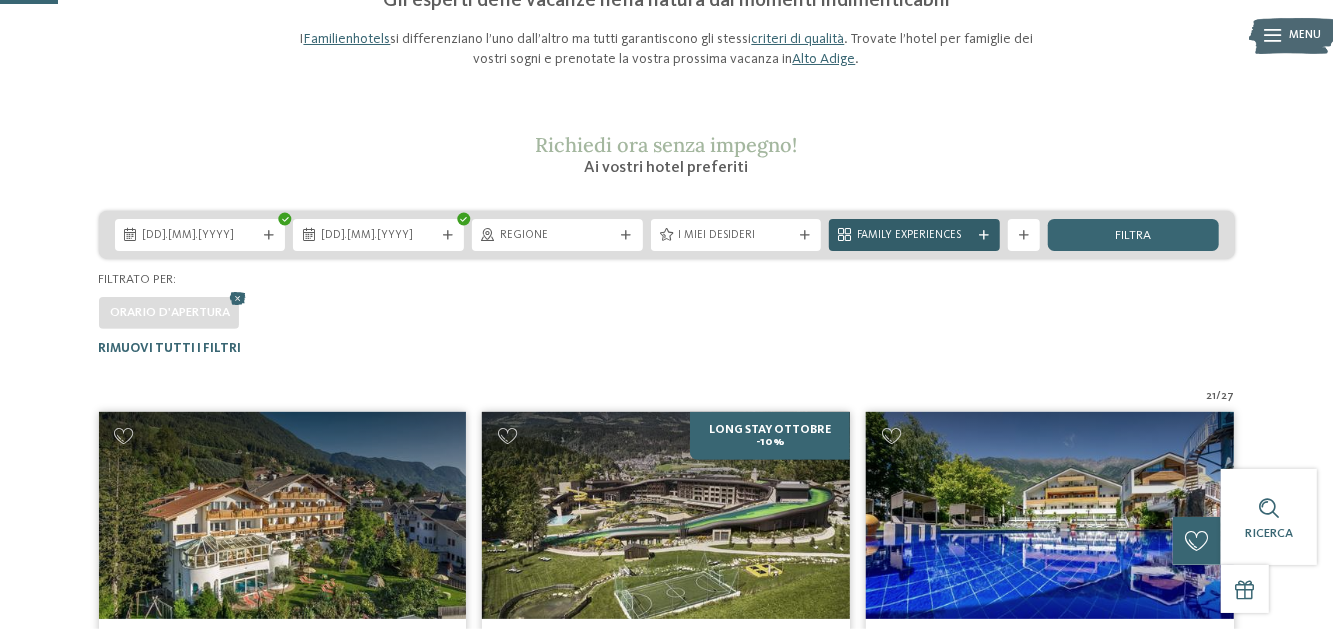 click on "Family Experiences" at bounding box center (914, 236) 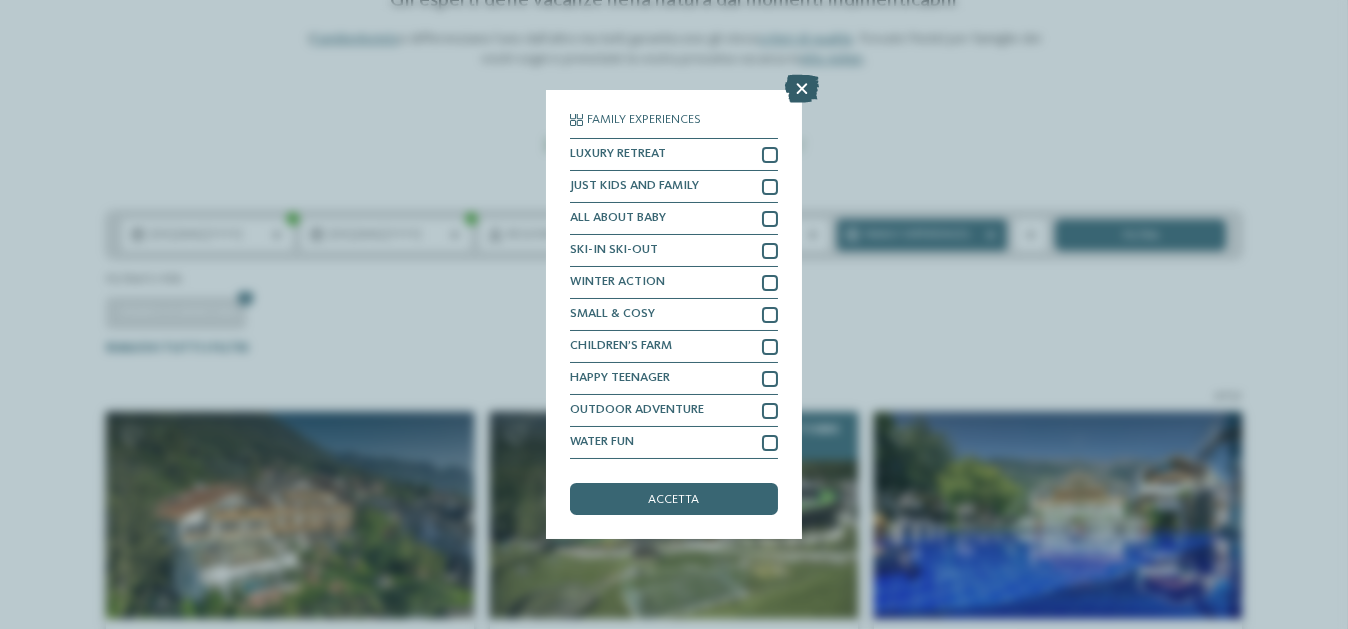 click at bounding box center [802, 89] 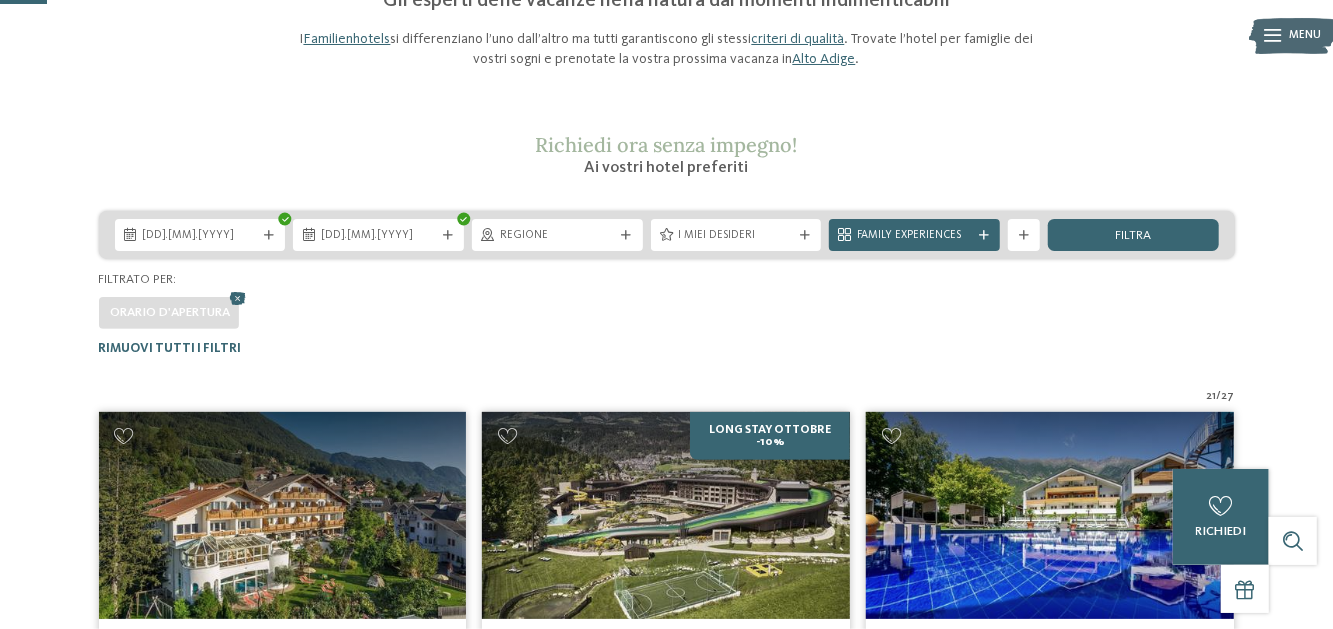 scroll, scrollTop: 0, scrollLeft: 0, axis: both 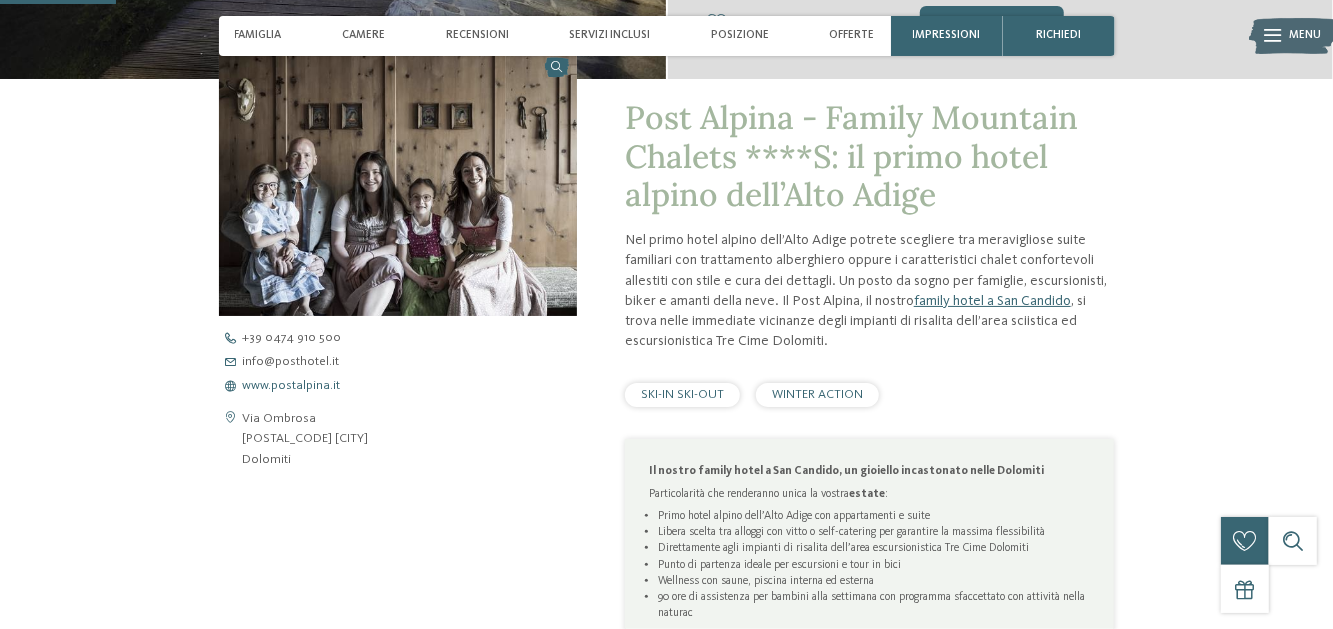 click on "www.postalpina.it" at bounding box center (292, 386) 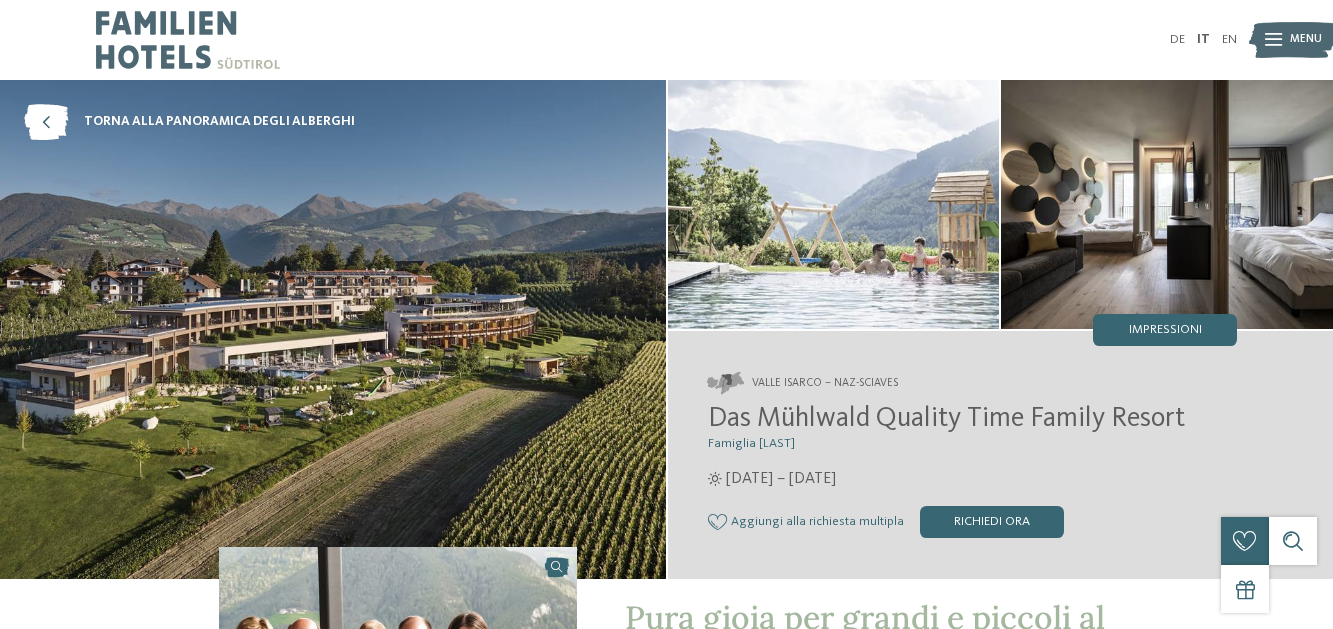 scroll, scrollTop: 0, scrollLeft: 0, axis: both 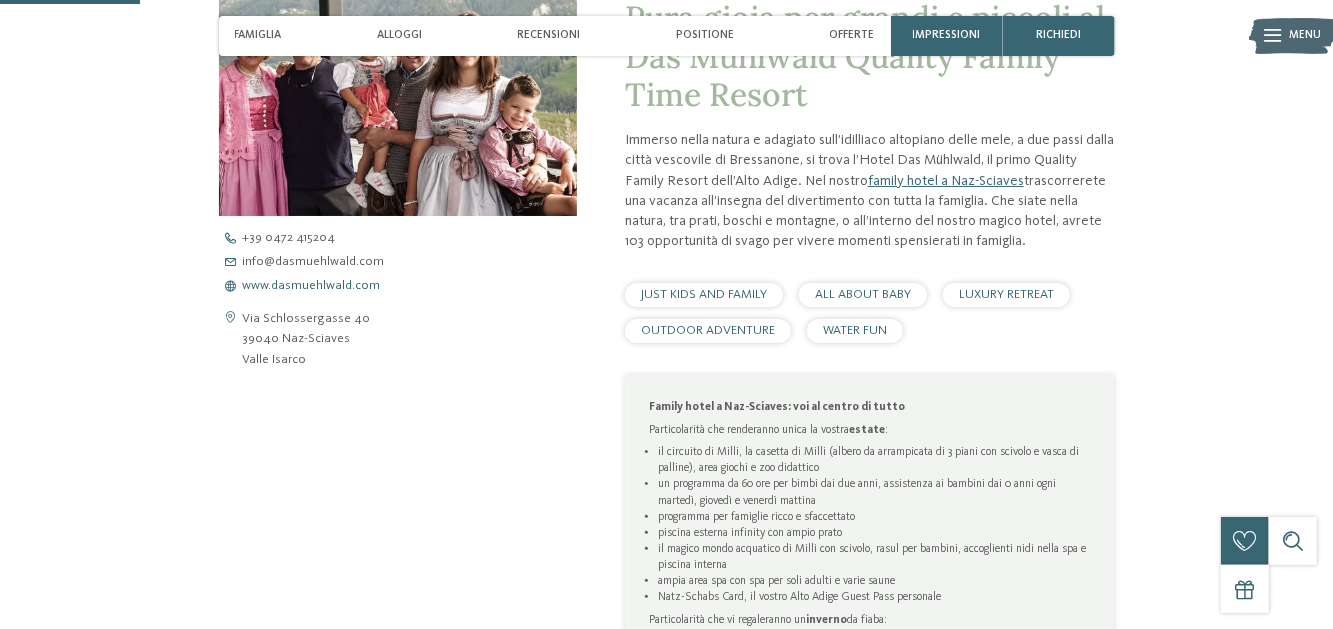 click on "www.dasmuehlwald.com" at bounding box center (312, 286) 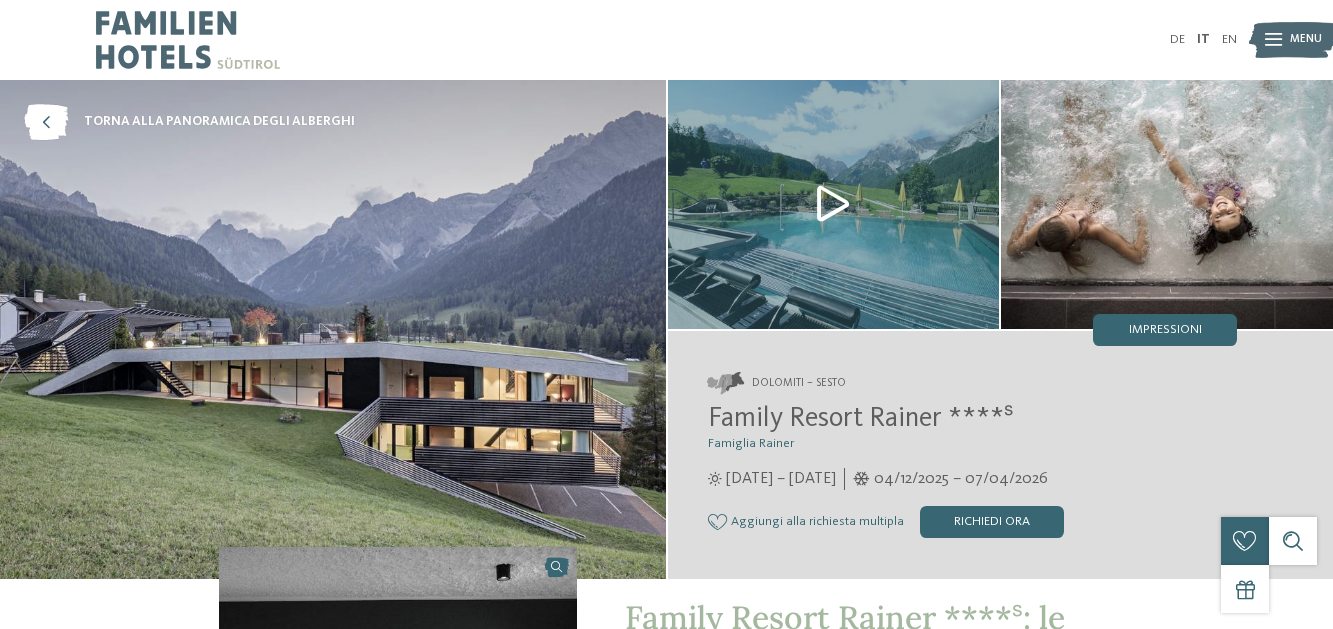 scroll, scrollTop: 0, scrollLeft: 0, axis: both 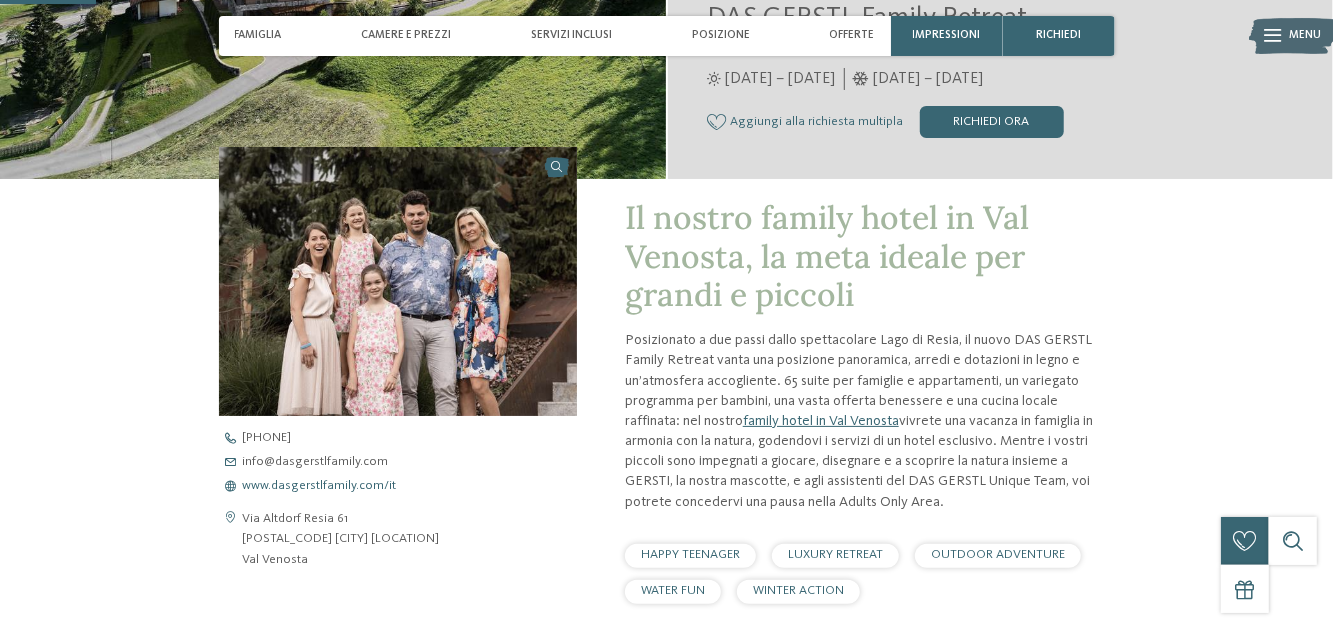 click on "www.dasgerstlfamily.com/it" at bounding box center (320, 486) 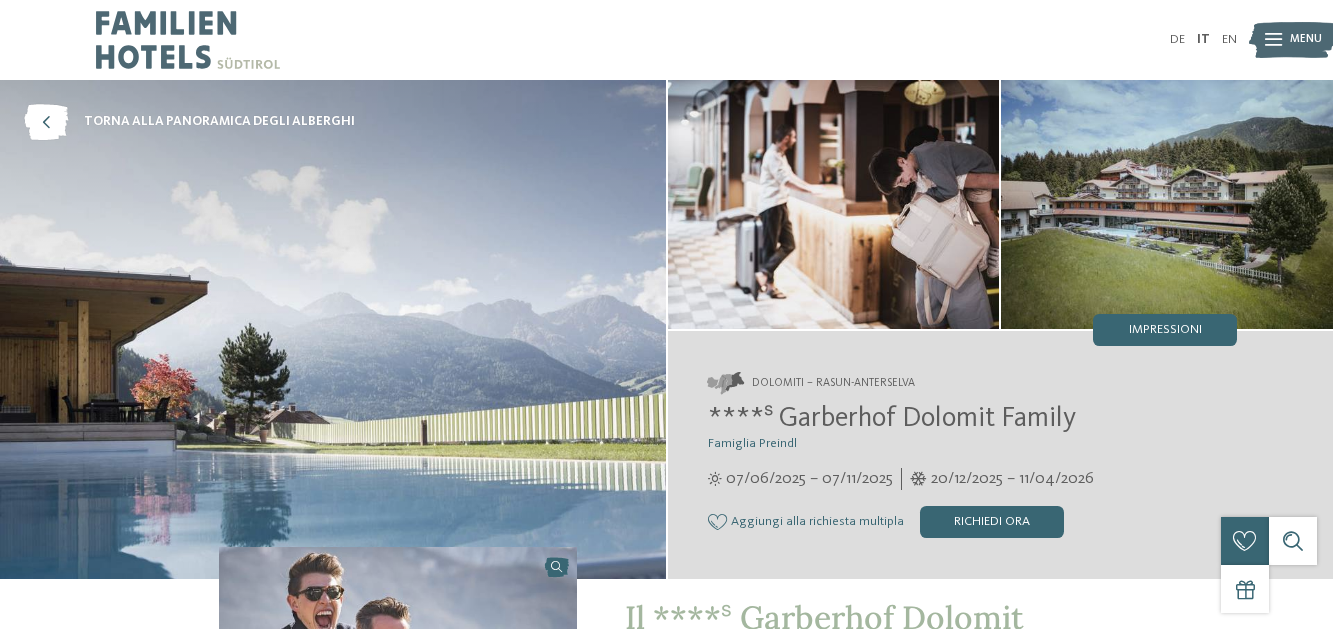 scroll, scrollTop: 0, scrollLeft: 0, axis: both 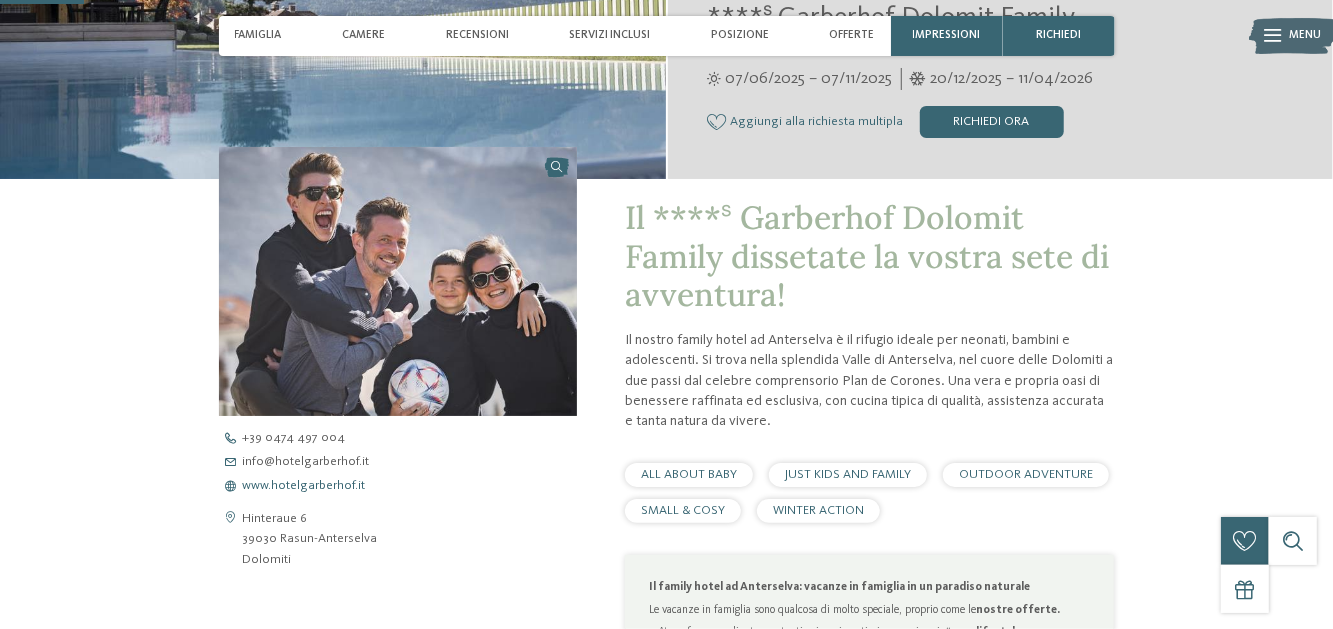 click on "www.hotelgarberhof.it" at bounding box center (304, 486) 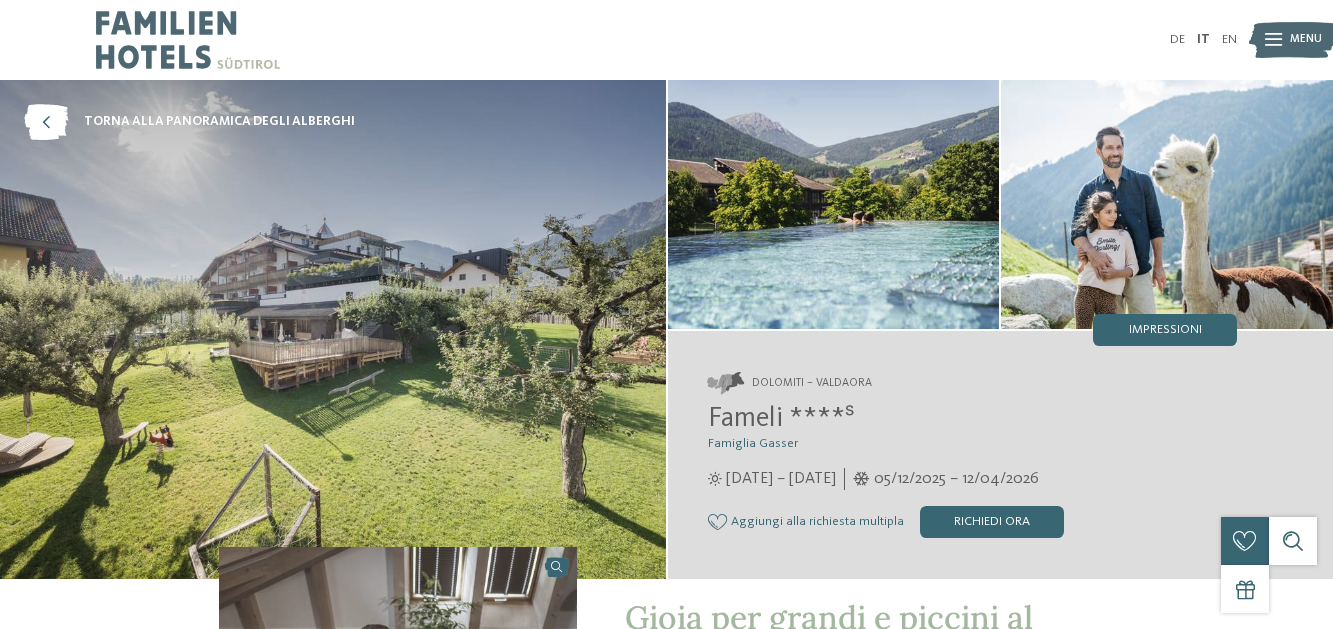 scroll, scrollTop: 0, scrollLeft: 0, axis: both 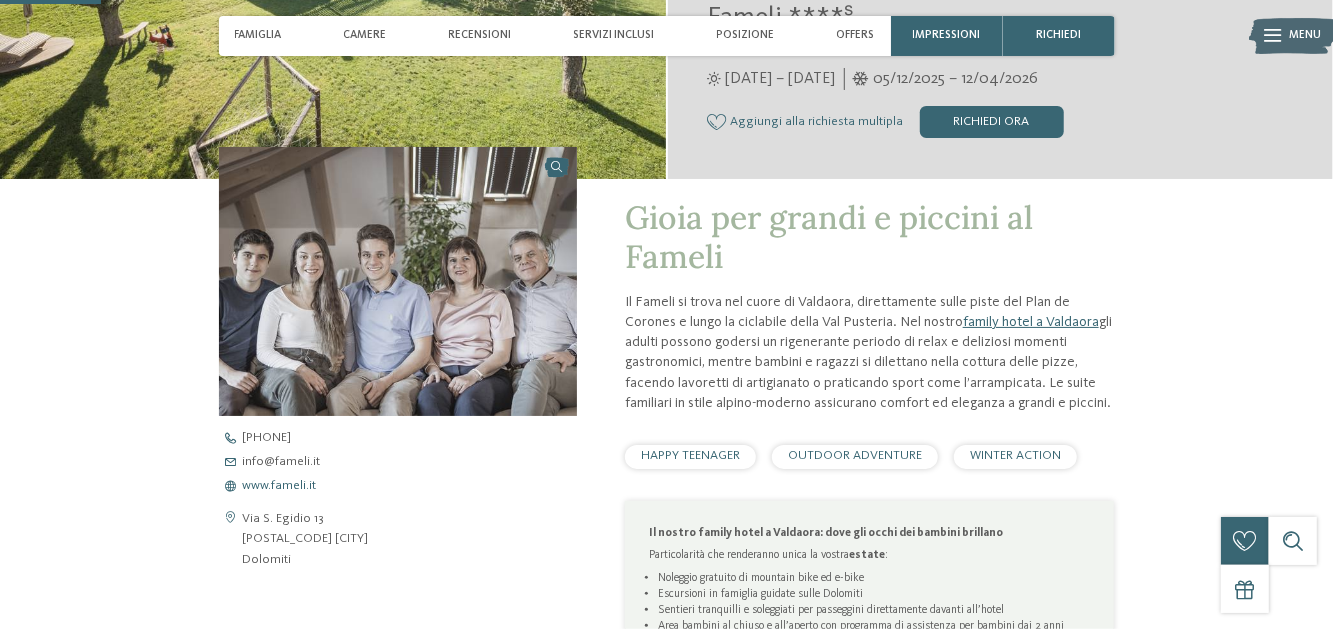 click on "www.fameli.it" at bounding box center [280, 486] 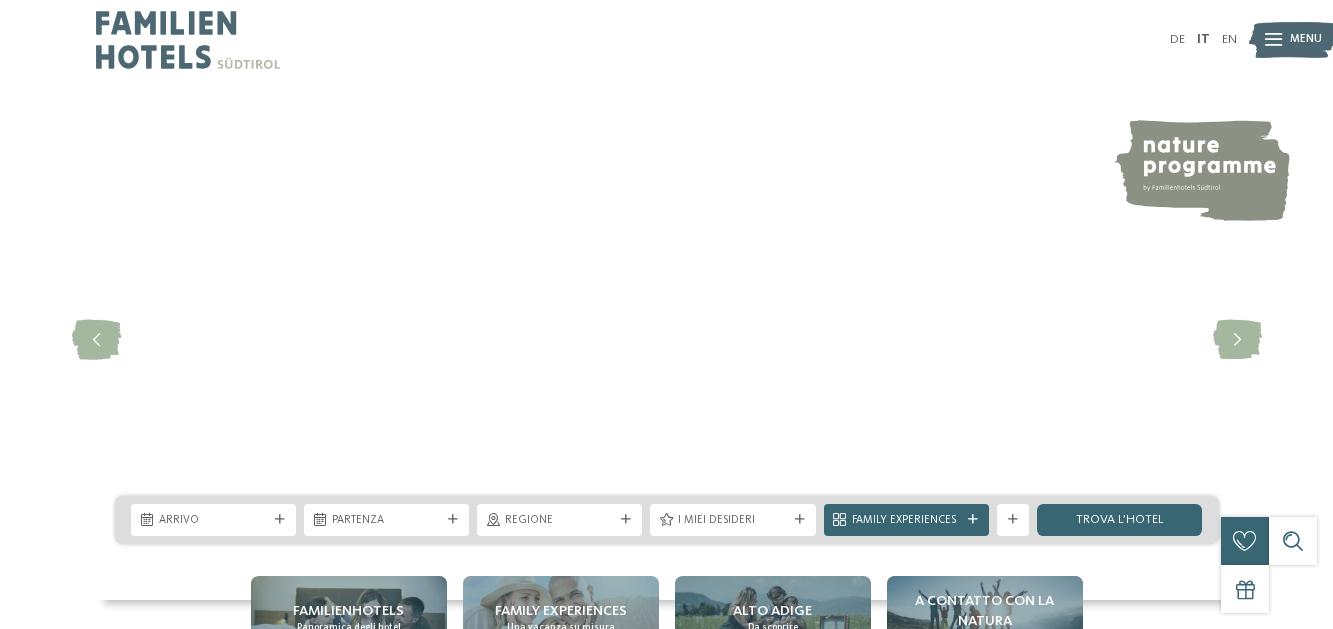 scroll, scrollTop: 0, scrollLeft: 0, axis: both 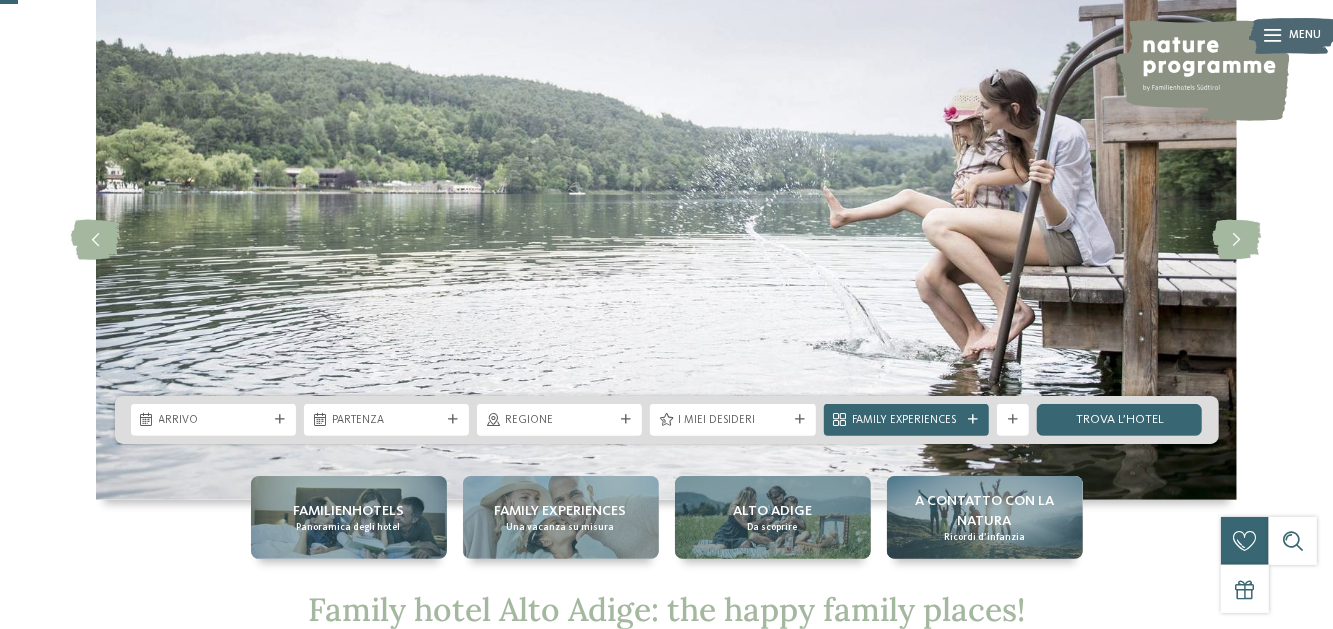 click on "Arrivo
Partenza" at bounding box center [667, 420] 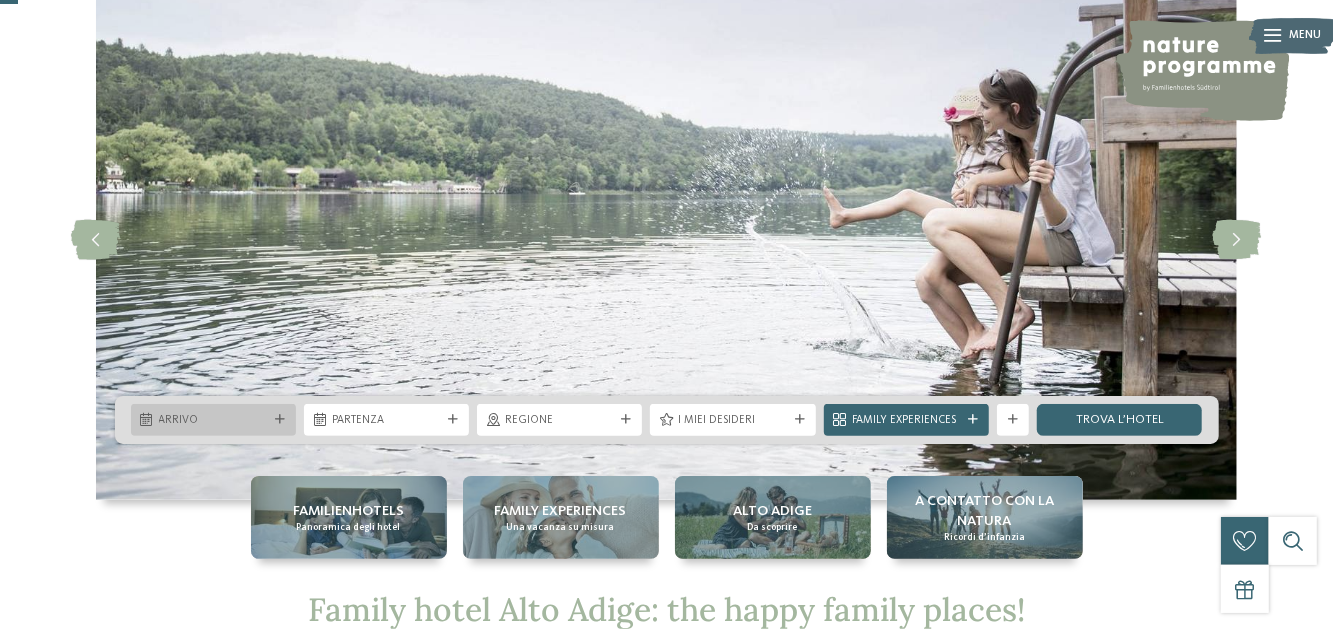 click on "Arrivo" at bounding box center (213, 420) 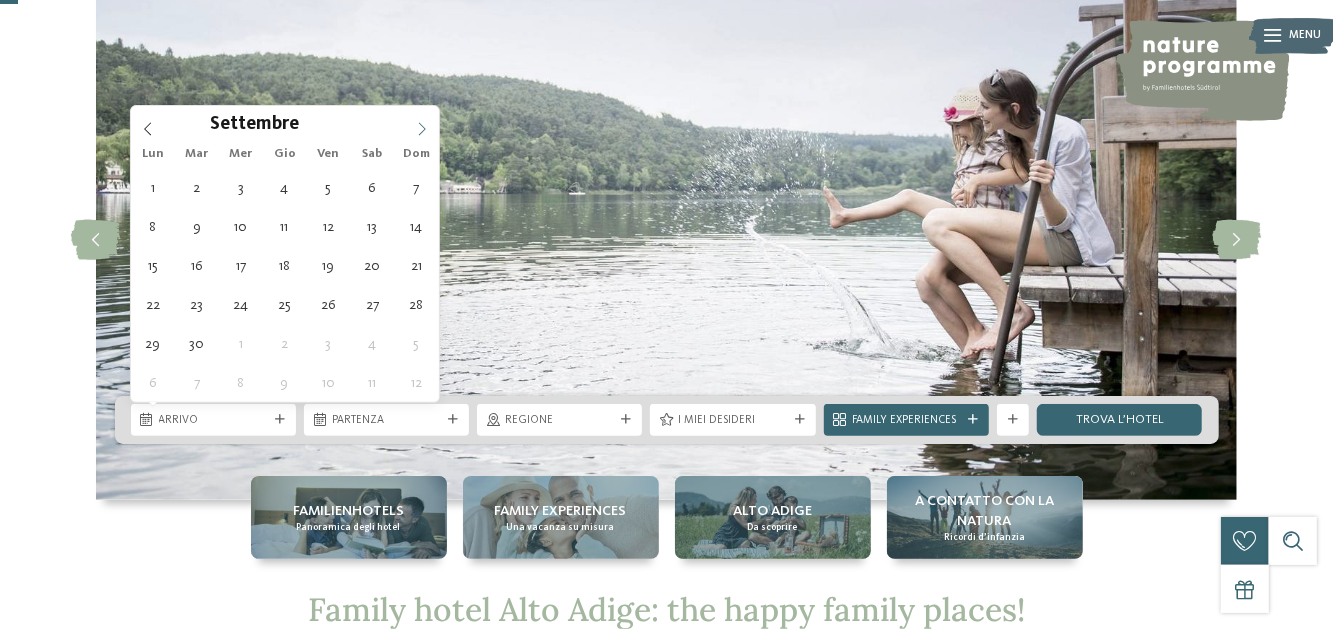 click at bounding box center [422, 123] 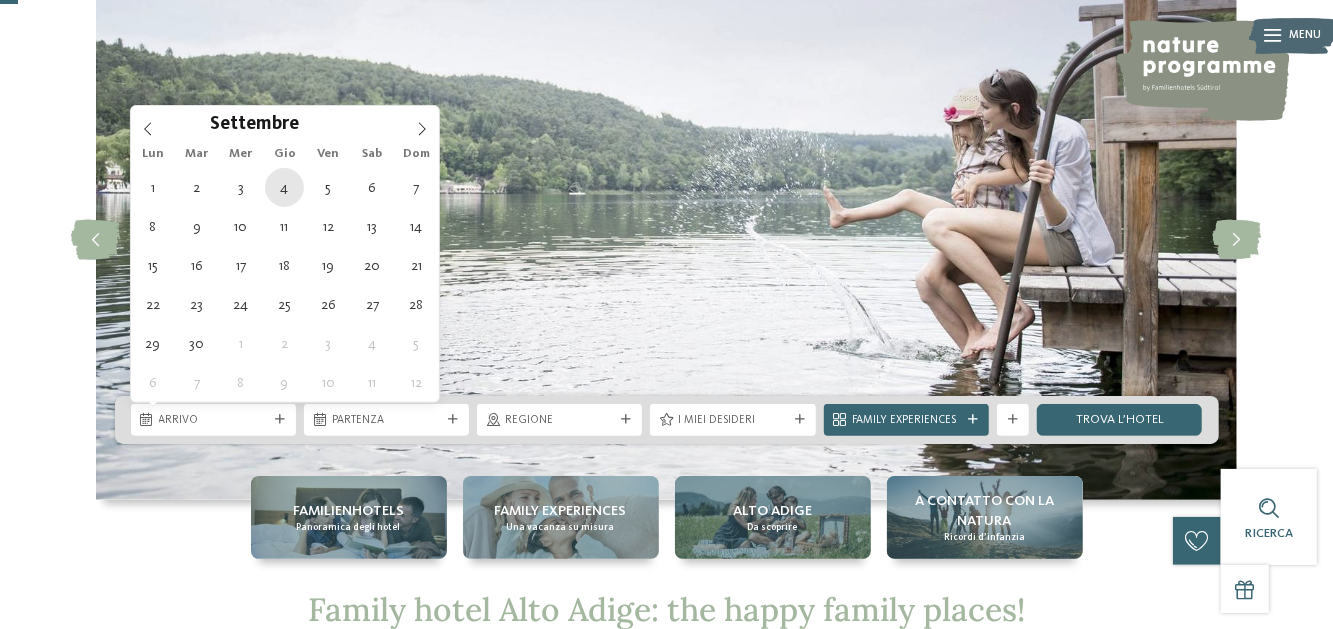 type on "[DATE]" 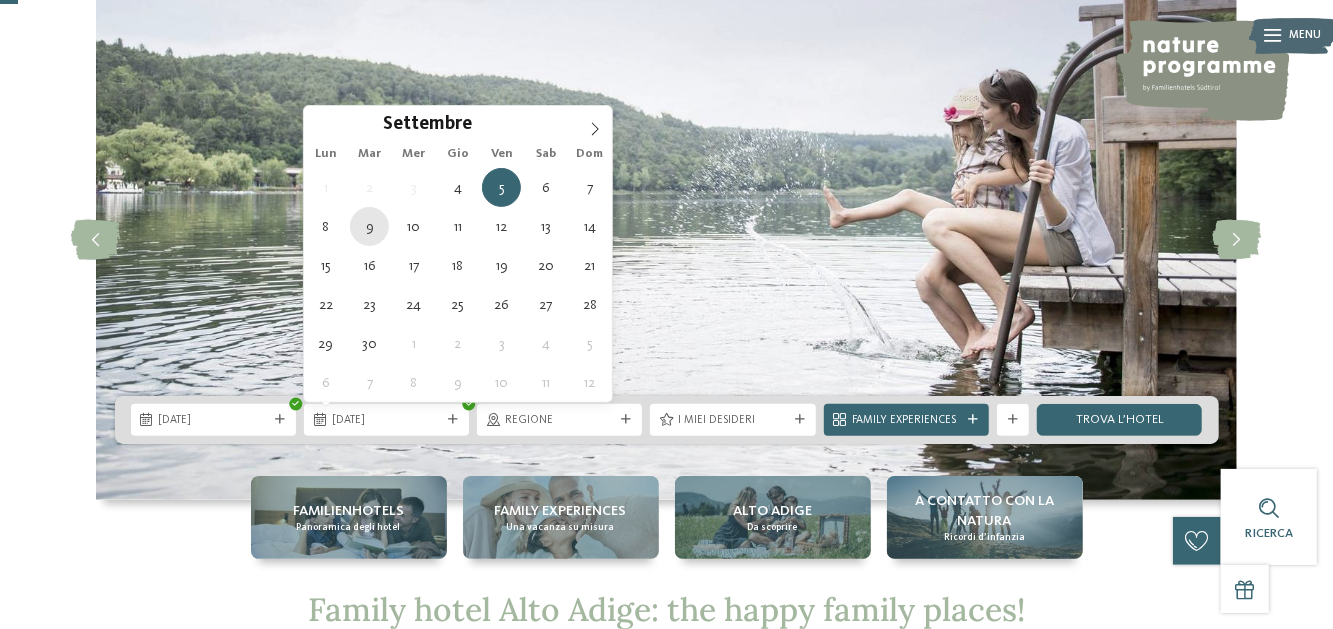 type on "09.09.2025" 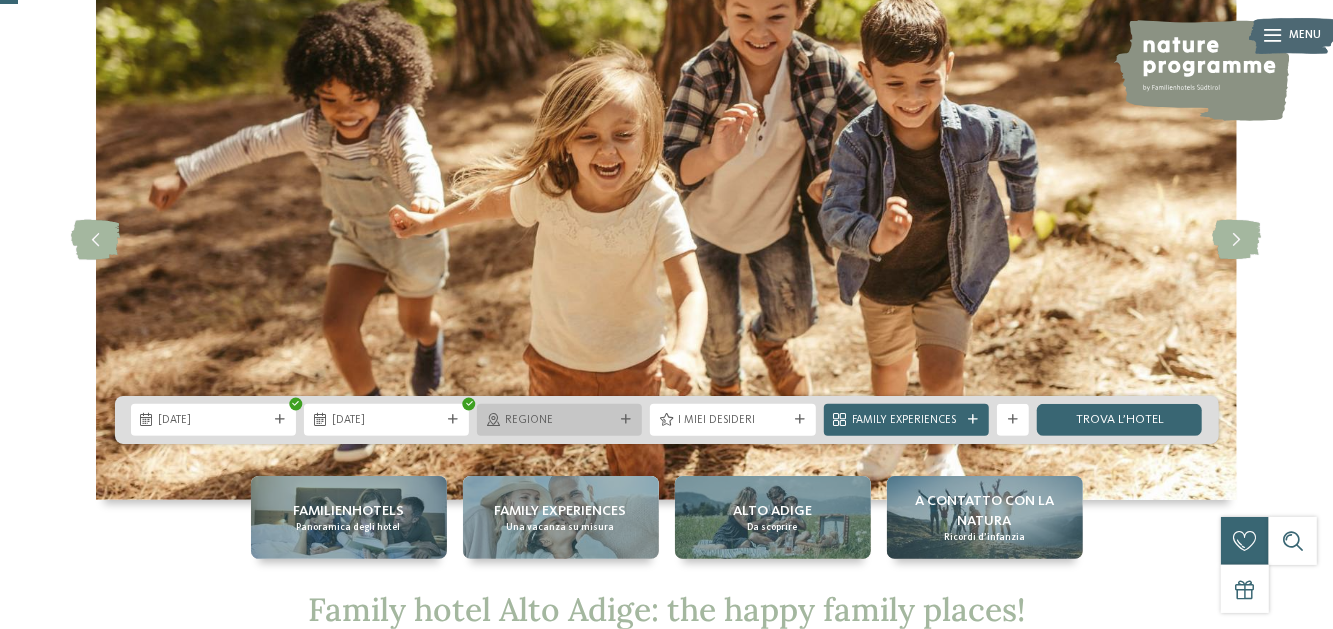 click on "Regione" at bounding box center (559, 421) 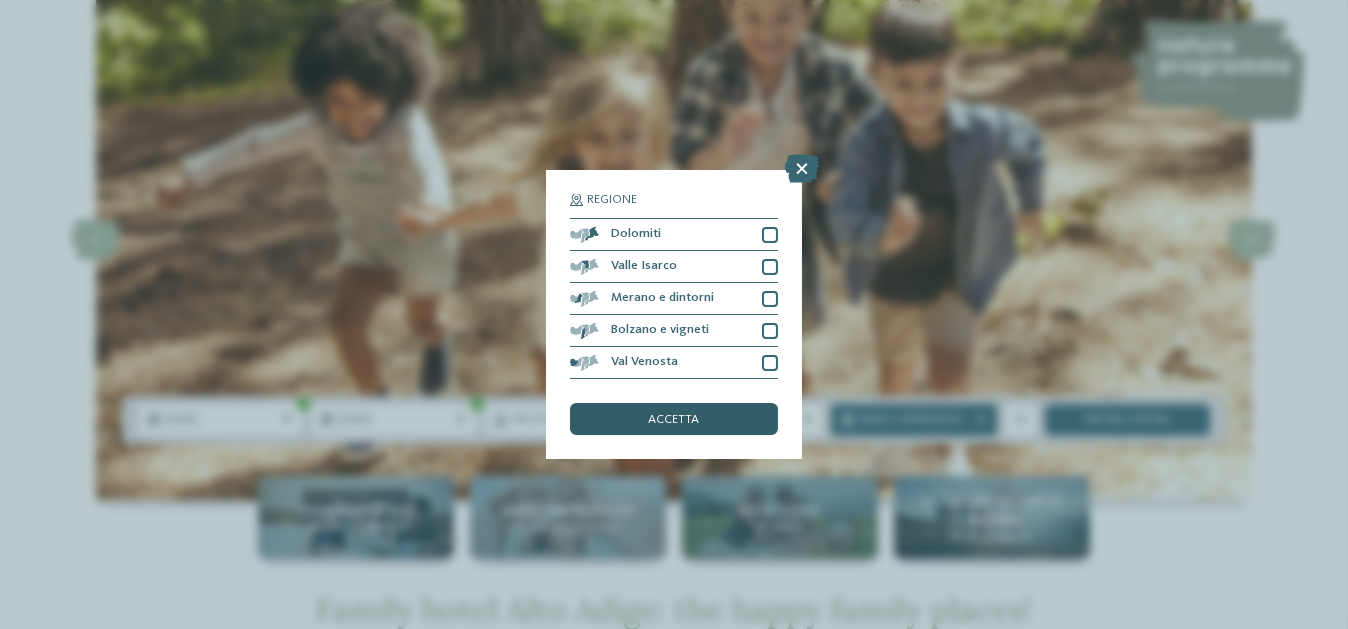 click on "accetta" at bounding box center (674, 419) 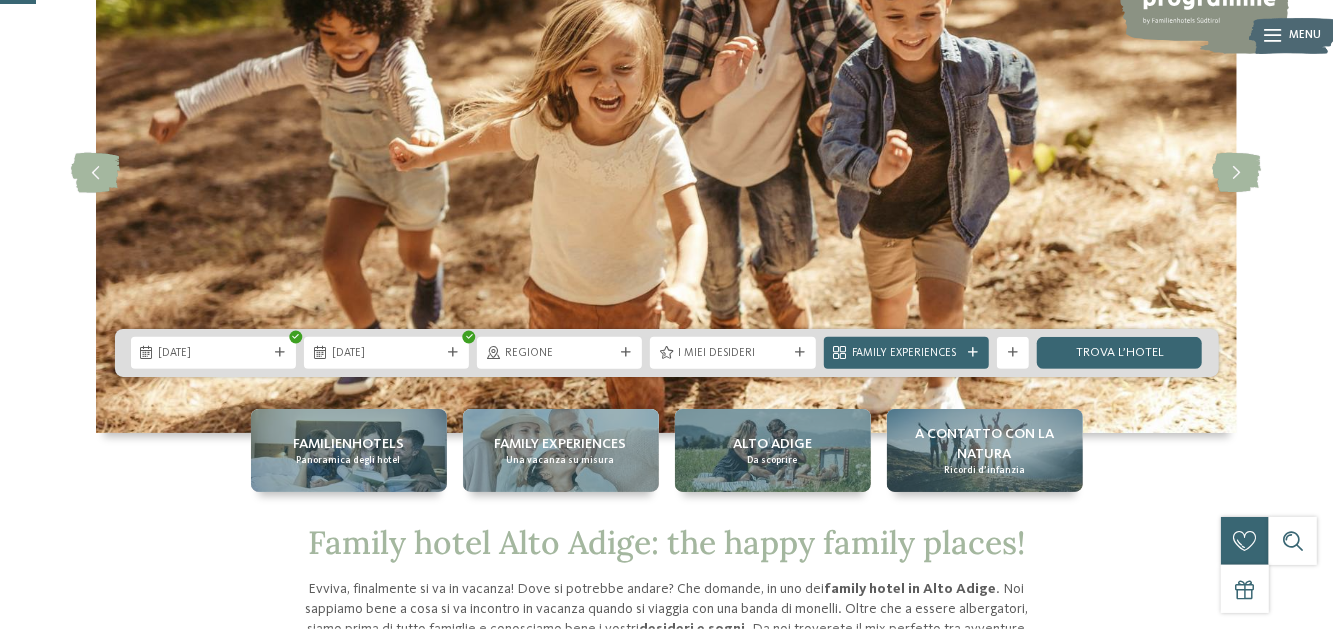 scroll, scrollTop: 200, scrollLeft: 0, axis: vertical 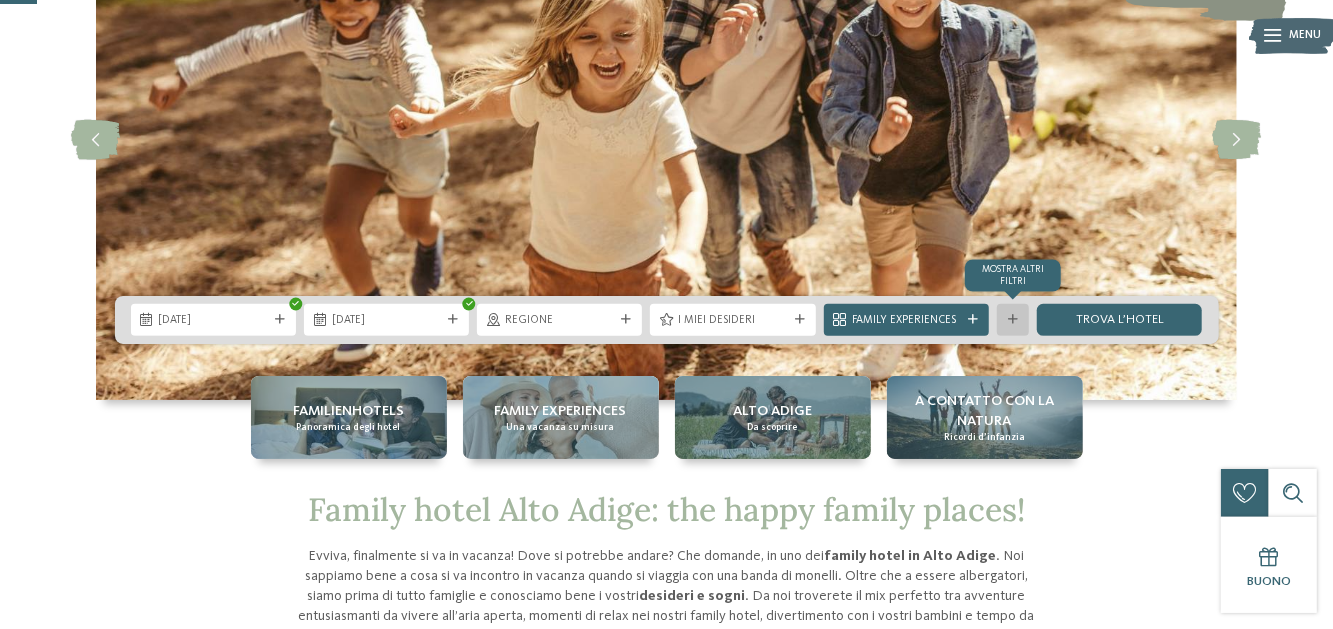 click at bounding box center [1013, 320] 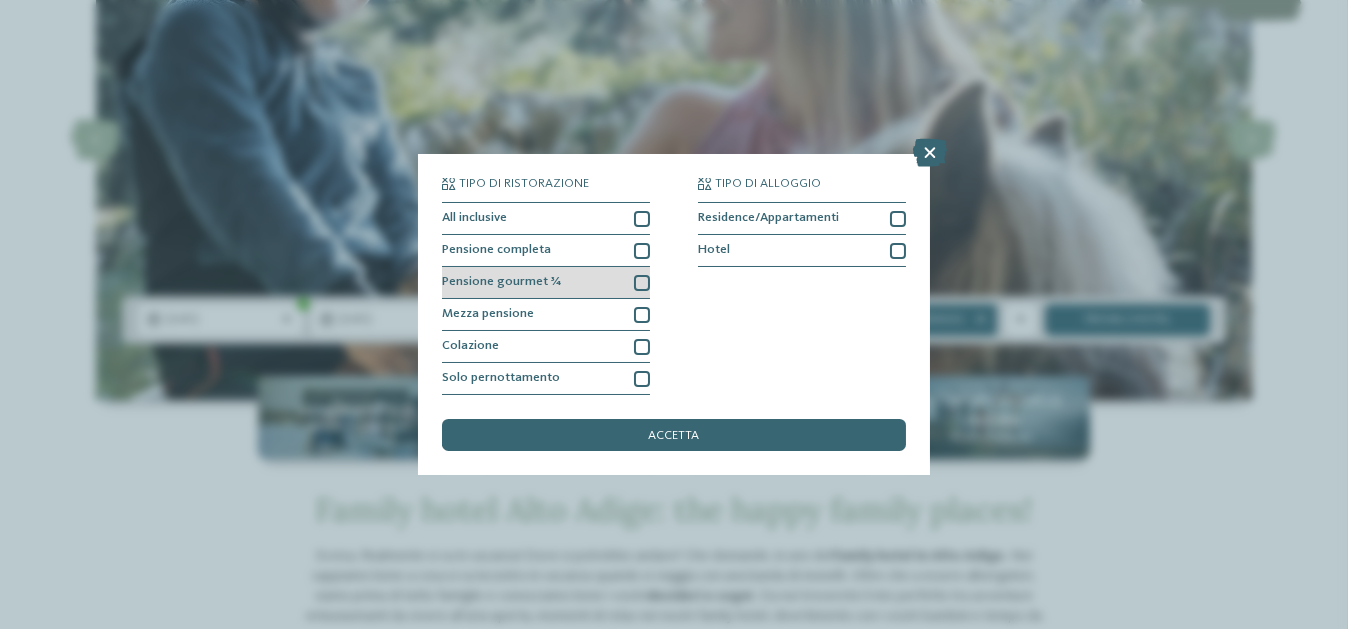 click at bounding box center [642, 283] 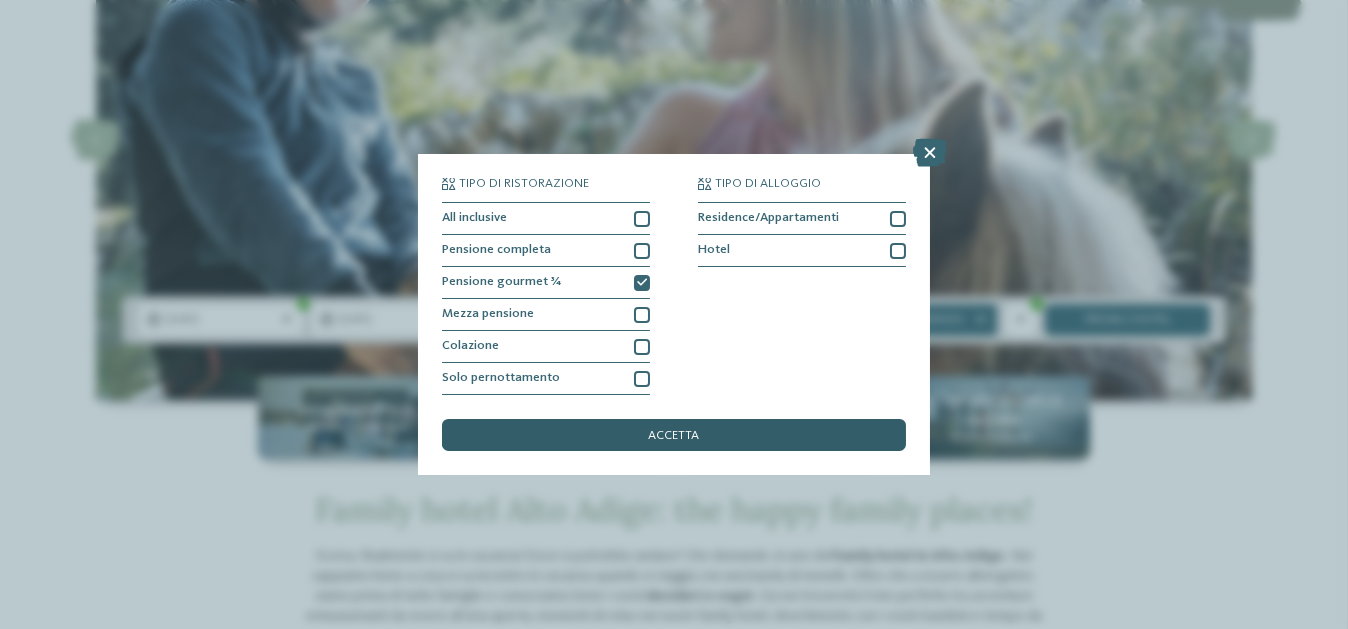 click on "accetta" at bounding box center (674, 435) 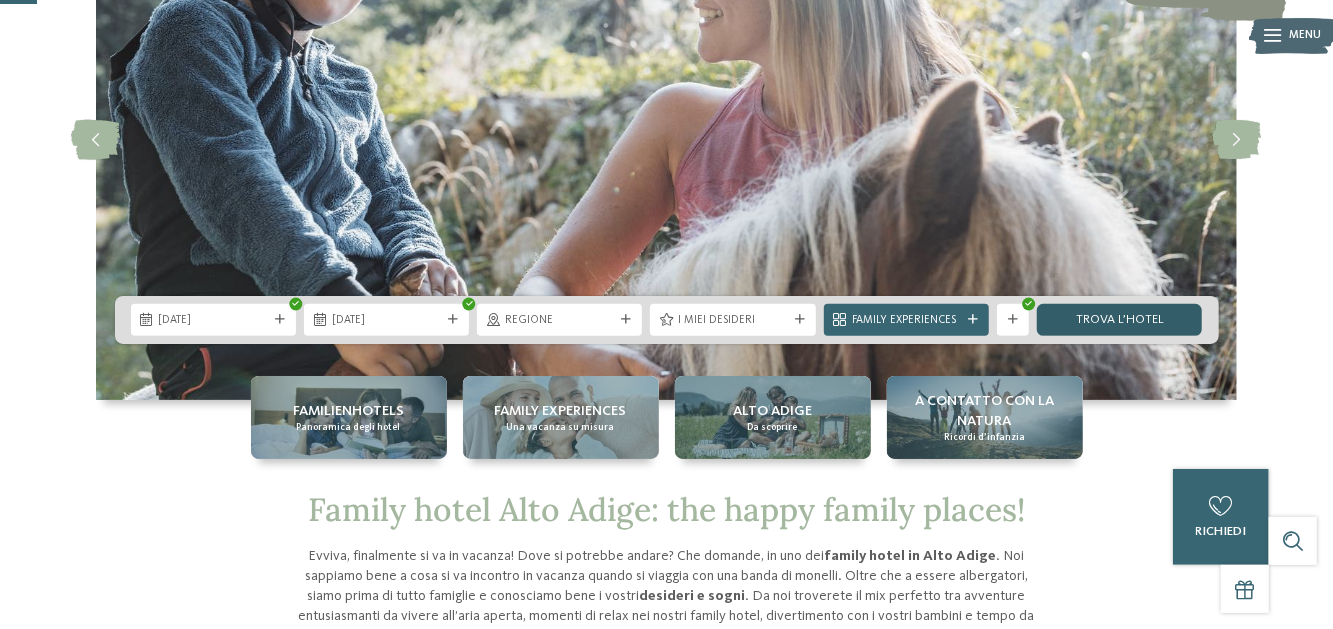 click on "trova l’hotel" at bounding box center [1119, 320] 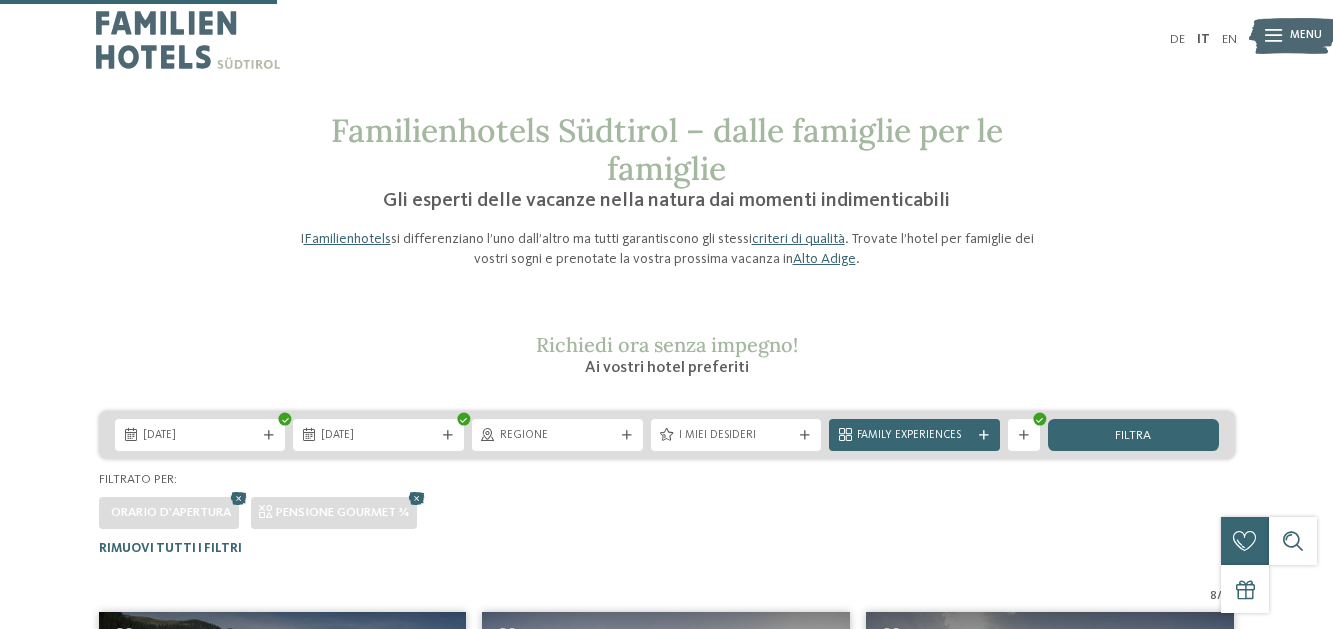 scroll, scrollTop: 494, scrollLeft: 0, axis: vertical 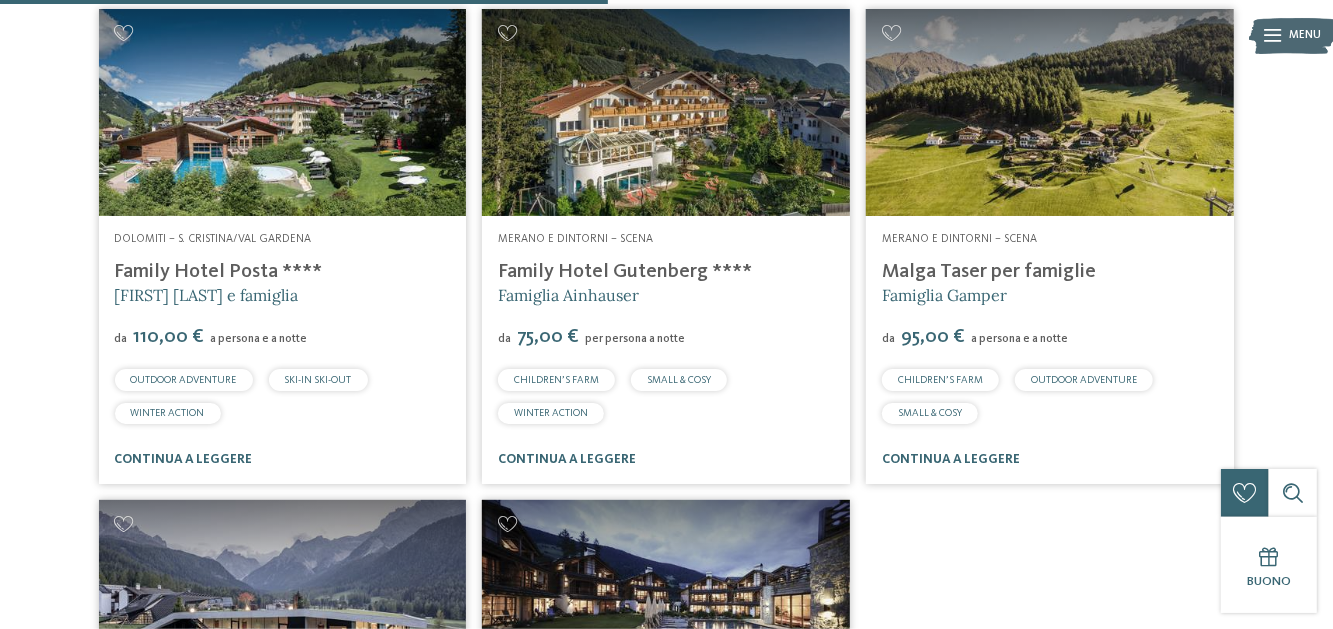 drag, startPoint x: 1023, startPoint y: 260, endPoint x: 967, endPoint y: 273, distance: 57.48913 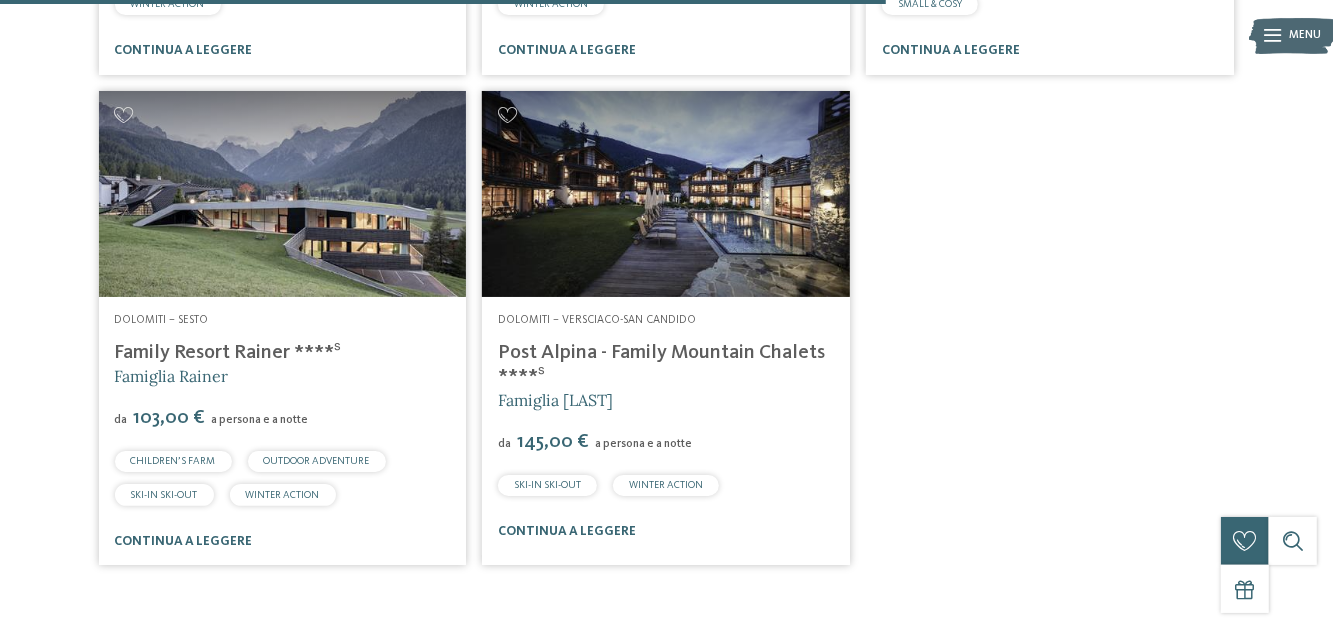 scroll, scrollTop: 1594, scrollLeft: 0, axis: vertical 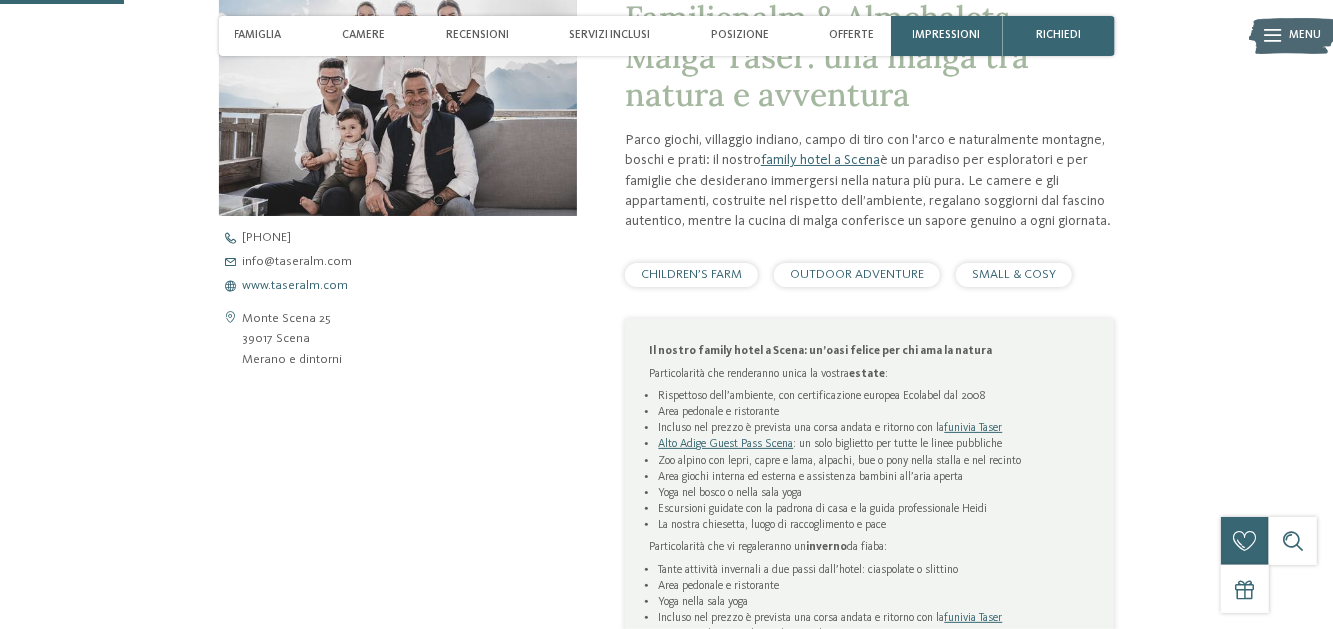 click on "www.taseralm.com" at bounding box center [296, 286] 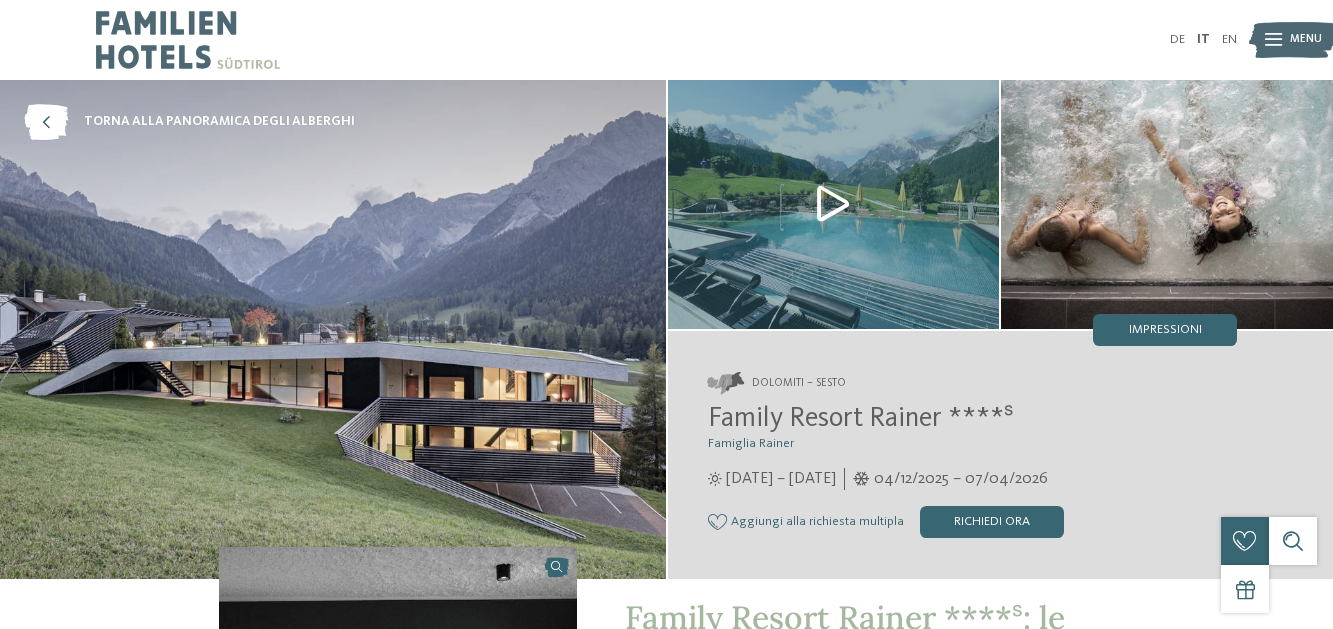 scroll, scrollTop: 0, scrollLeft: 0, axis: both 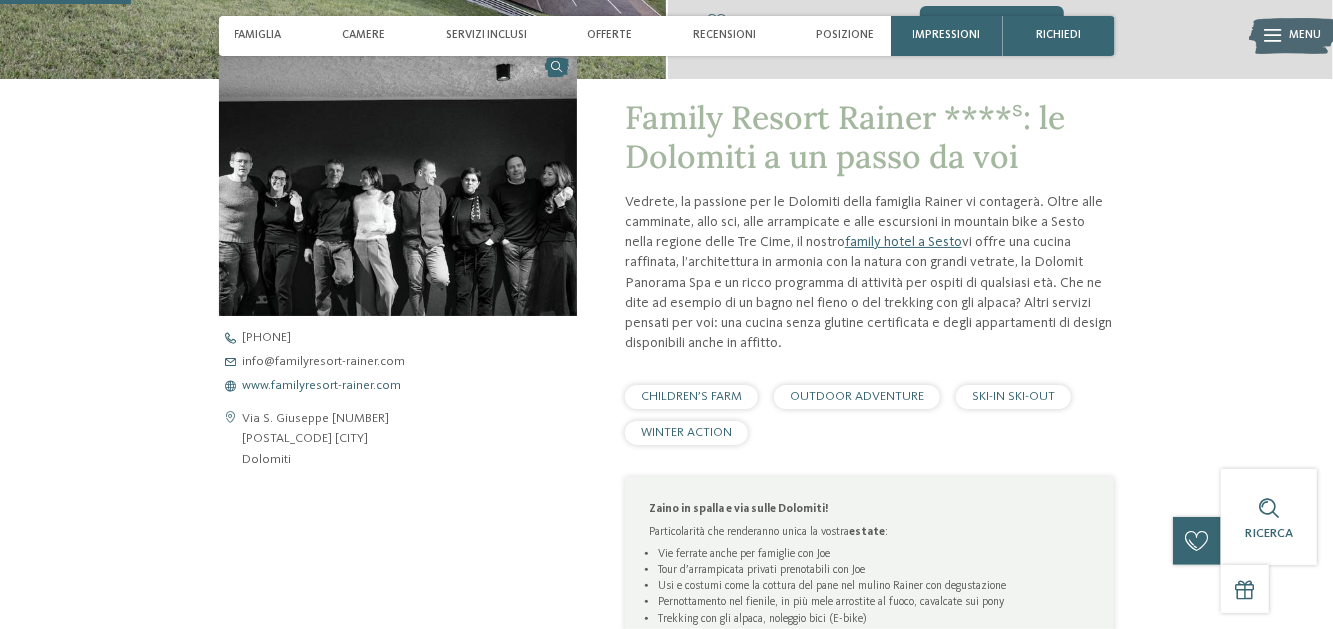 click on "www.familyresort-rainer.com" at bounding box center [322, 386] 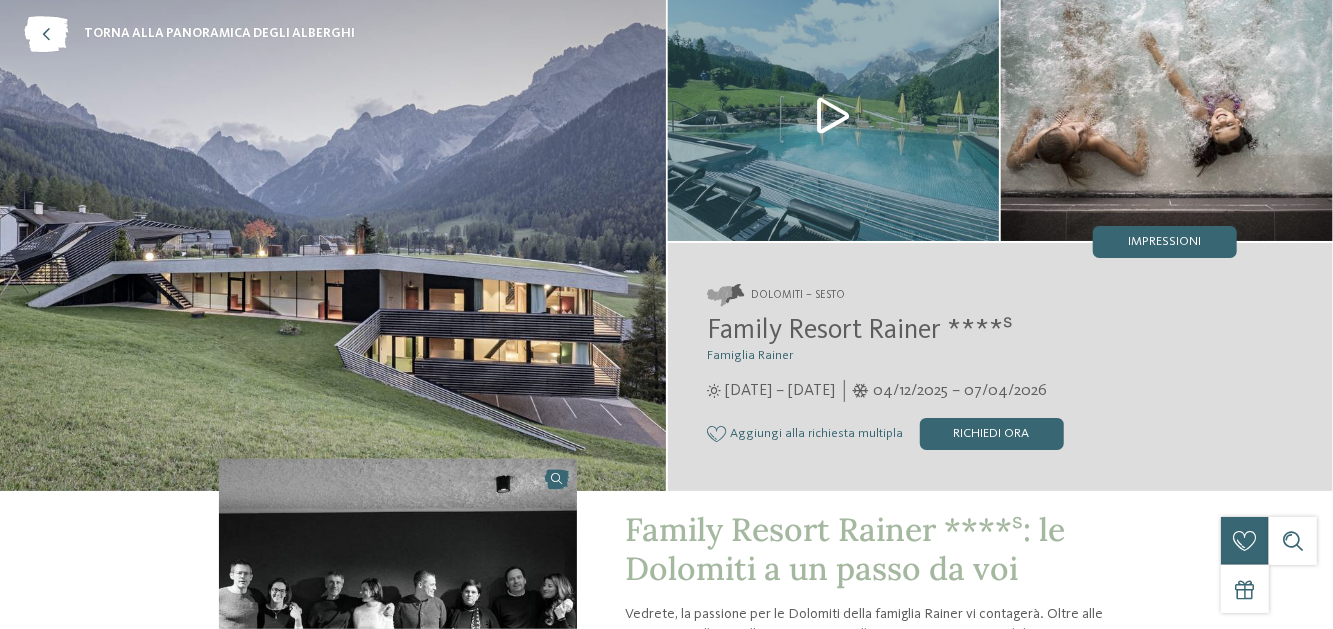 scroll, scrollTop: 0, scrollLeft: 0, axis: both 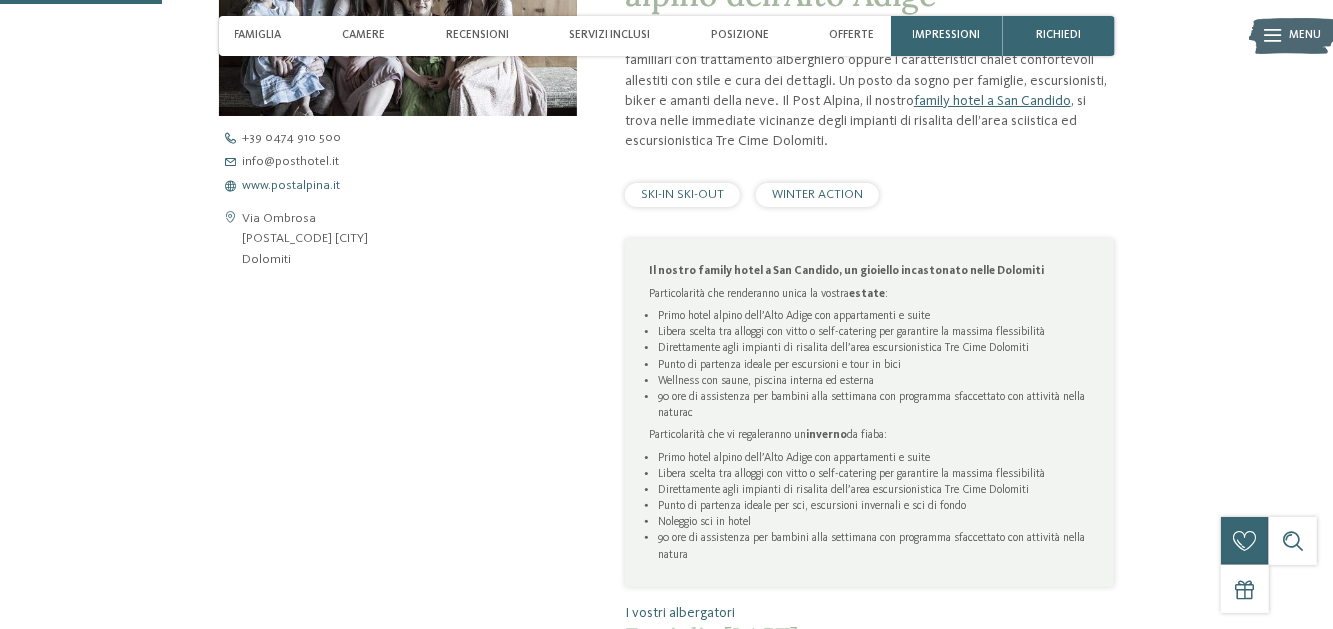 click on "www.postalpina.it" at bounding box center [292, 186] 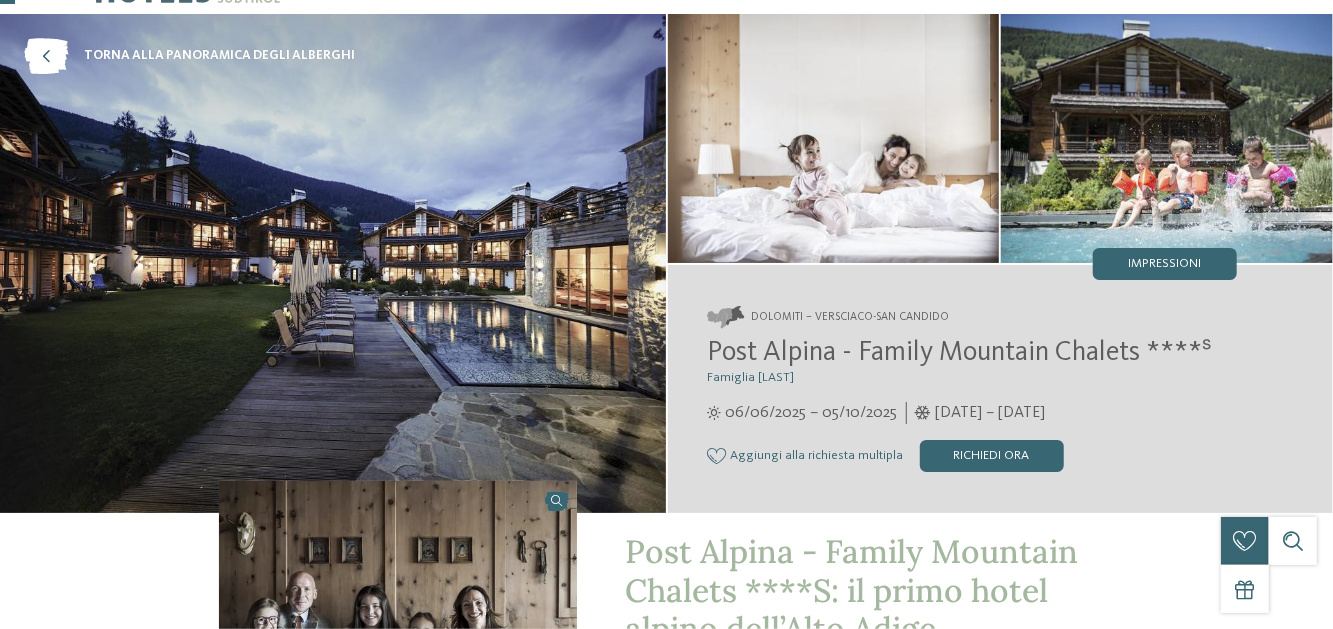scroll, scrollTop: 0, scrollLeft: 0, axis: both 